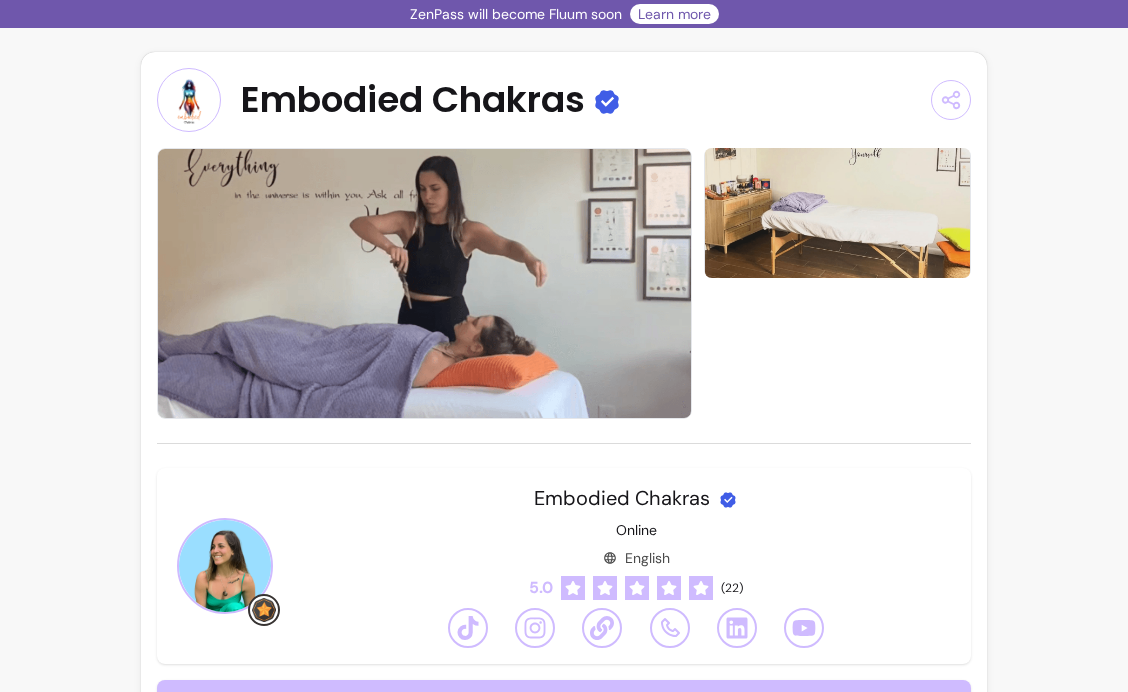 scroll, scrollTop: 0, scrollLeft: 0, axis: both 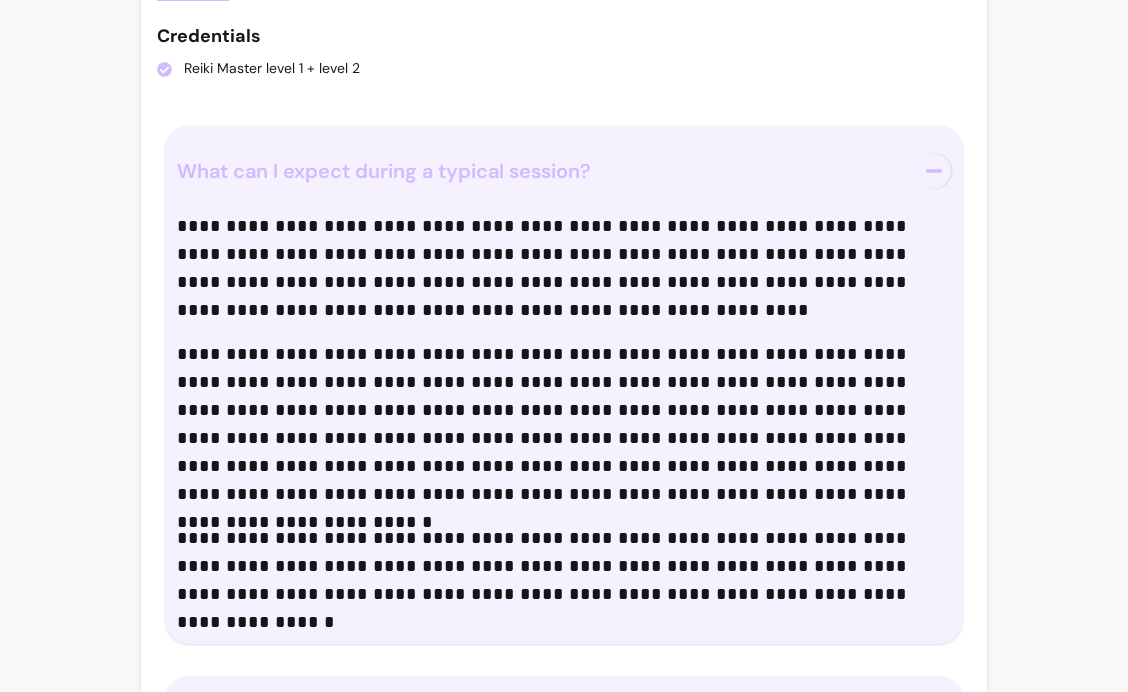 click at bounding box center (934, 171) 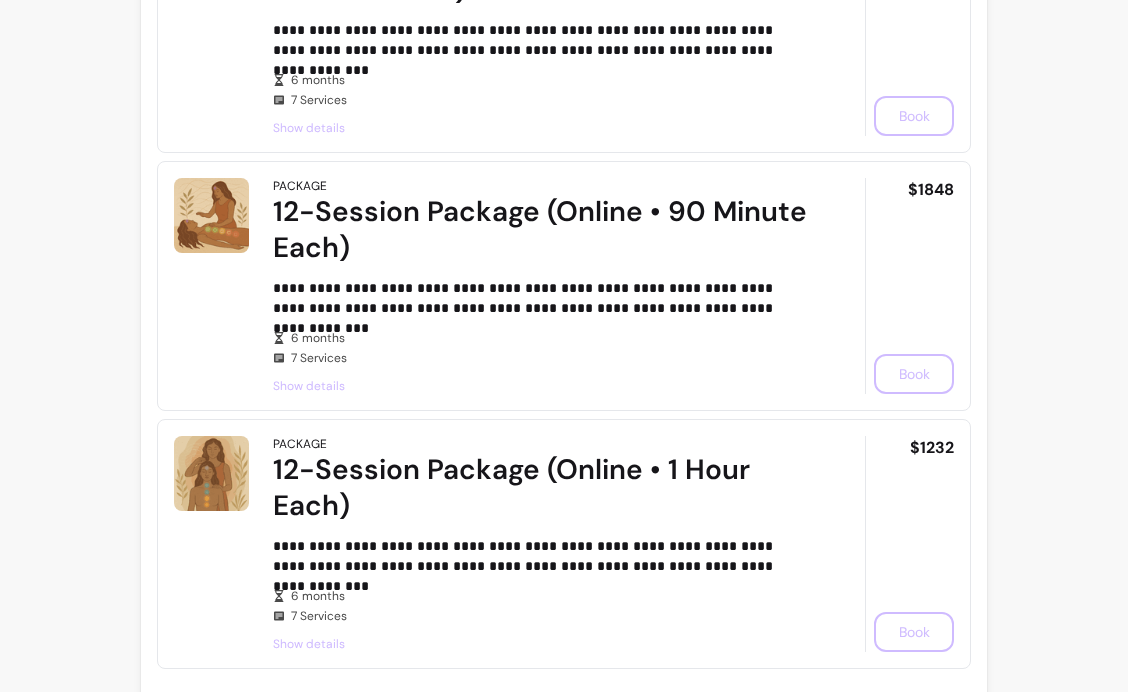 scroll, scrollTop: 0, scrollLeft: 0, axis: both 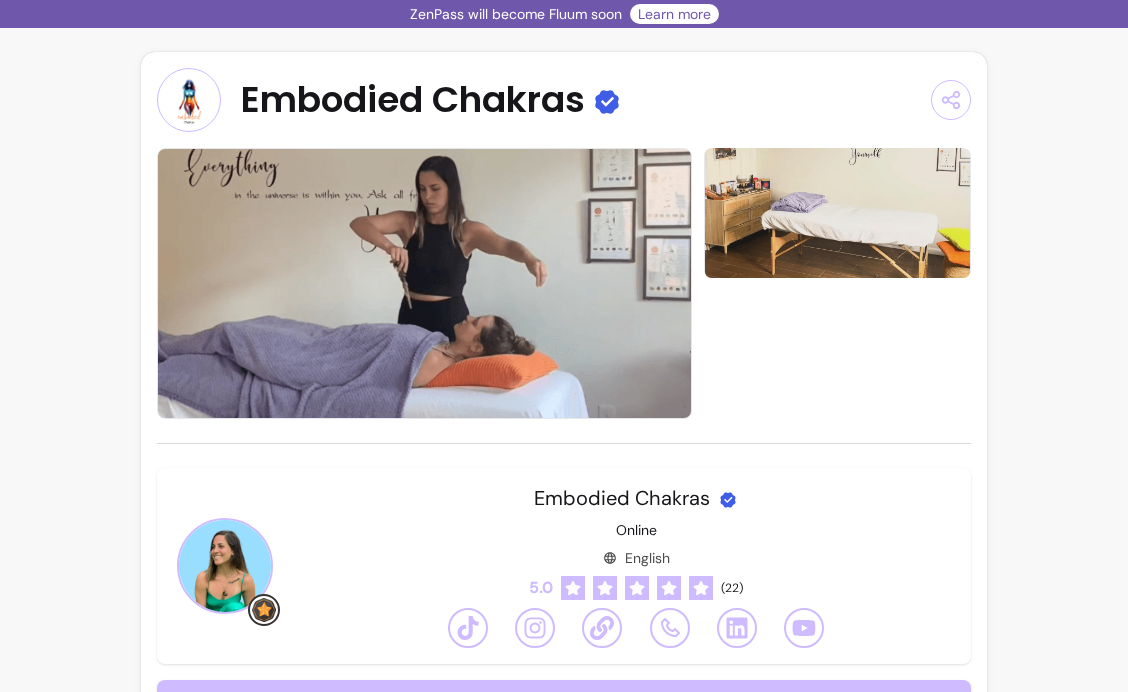 click 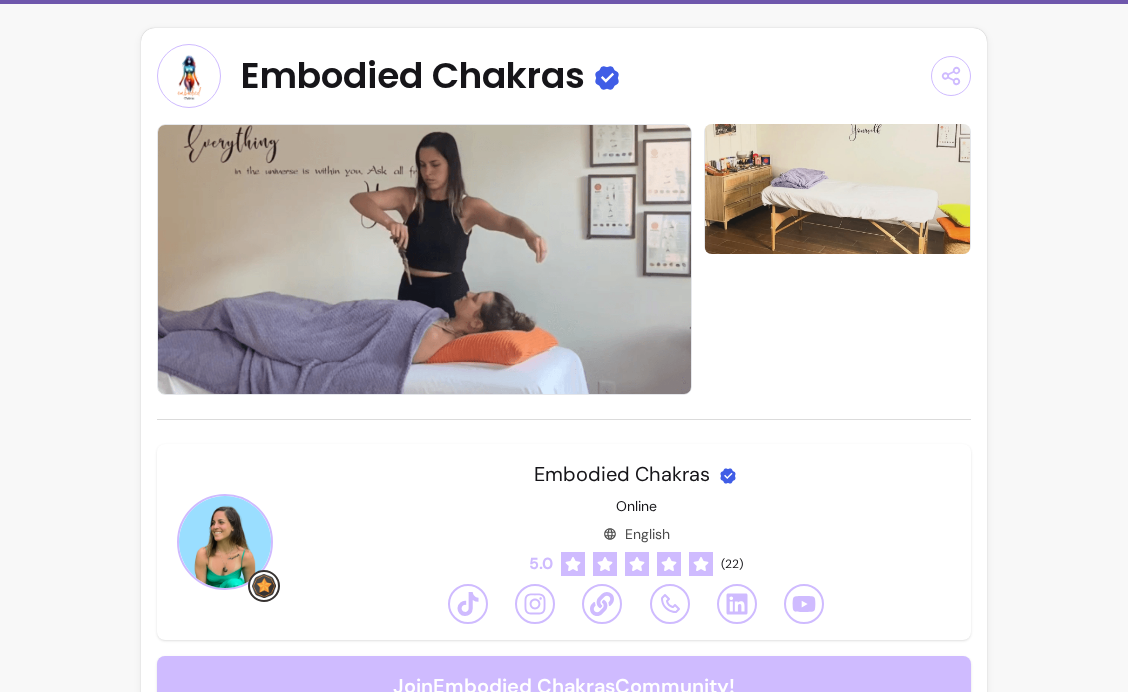 scroll, scrollTop: 42, scrollLeft: 0, axis: vertical 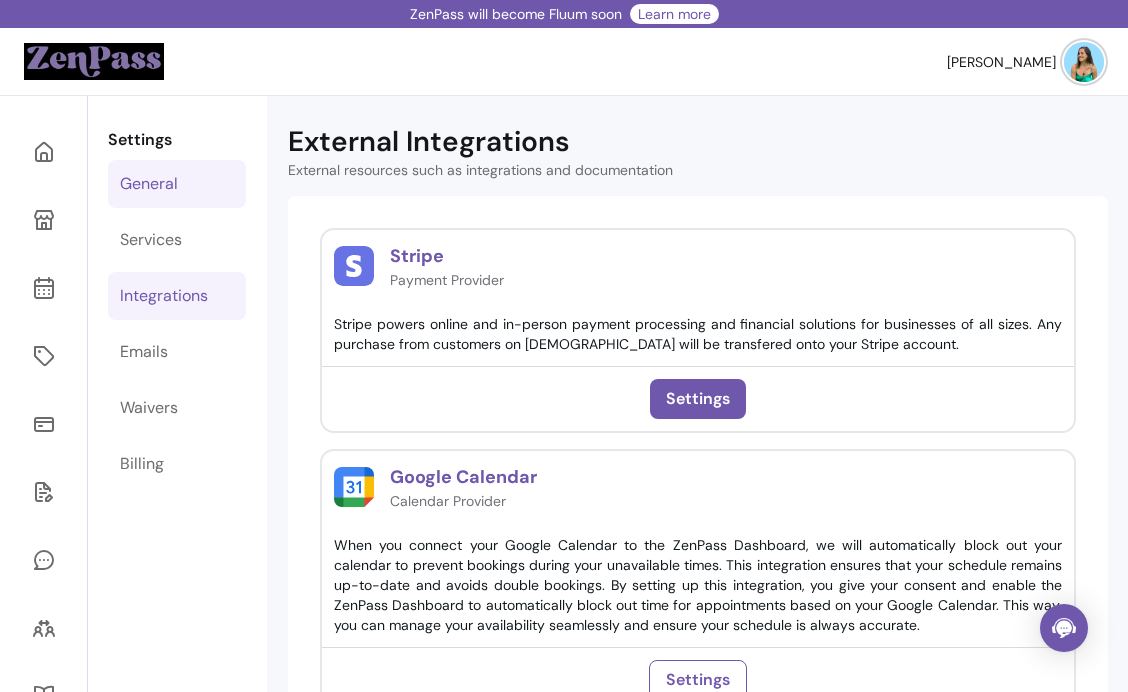 click on "General" at bounding box center [177, 184] 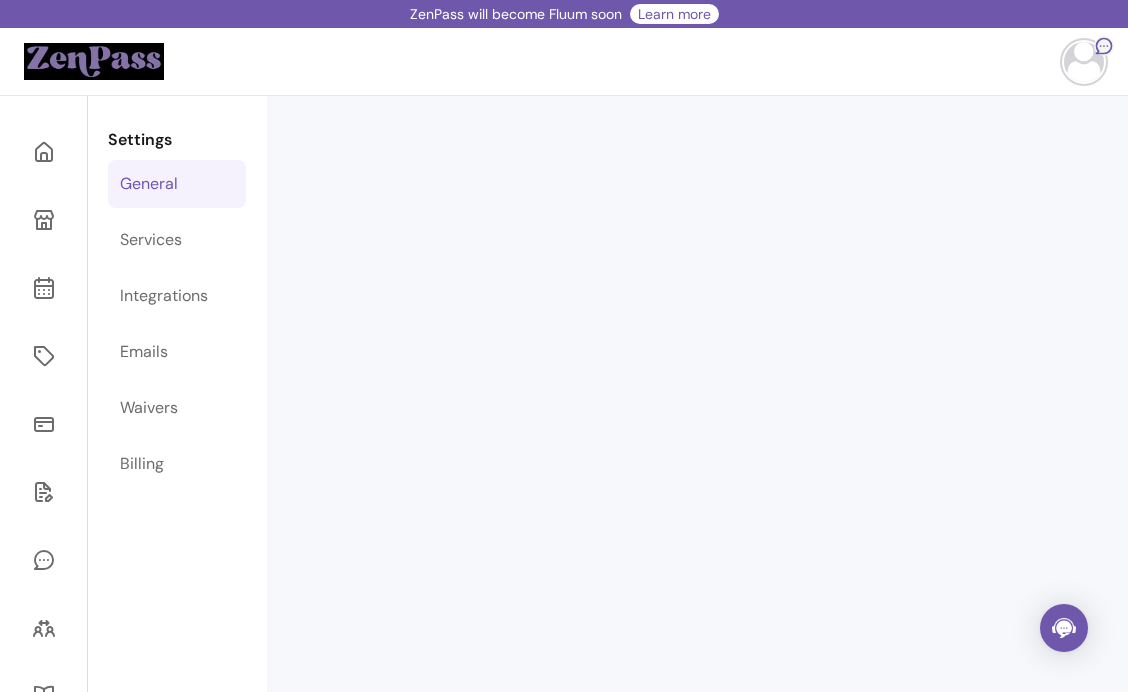 scroll, scrollTop: 0, scrollLeft: 0, axis: both 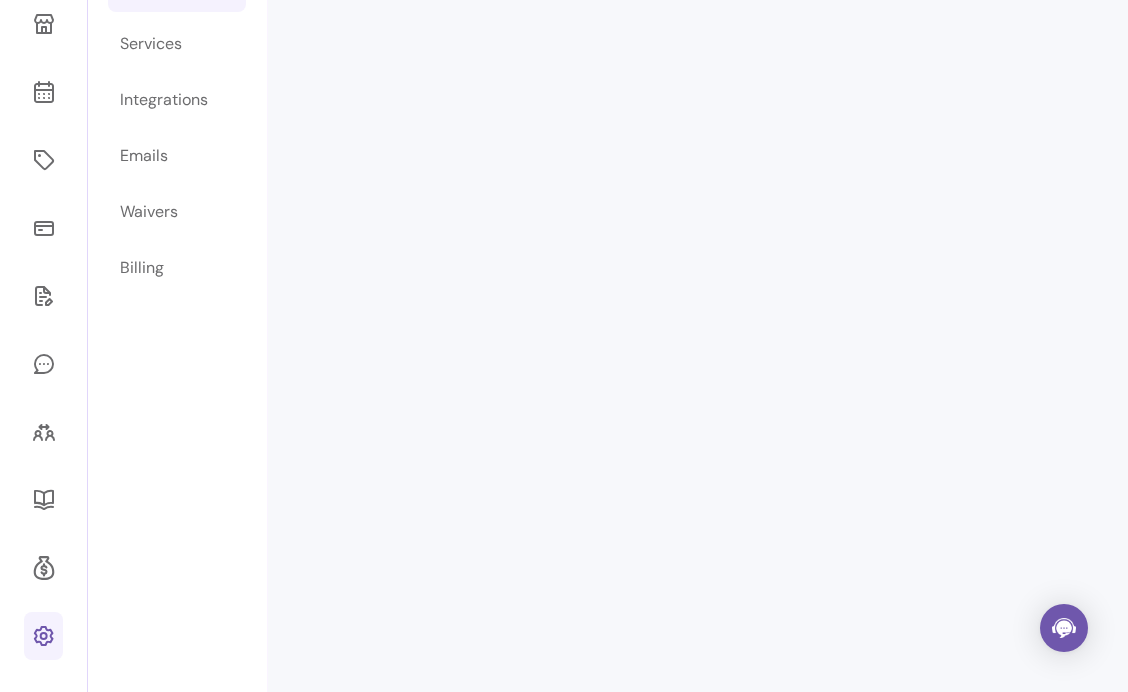 select on "**********" 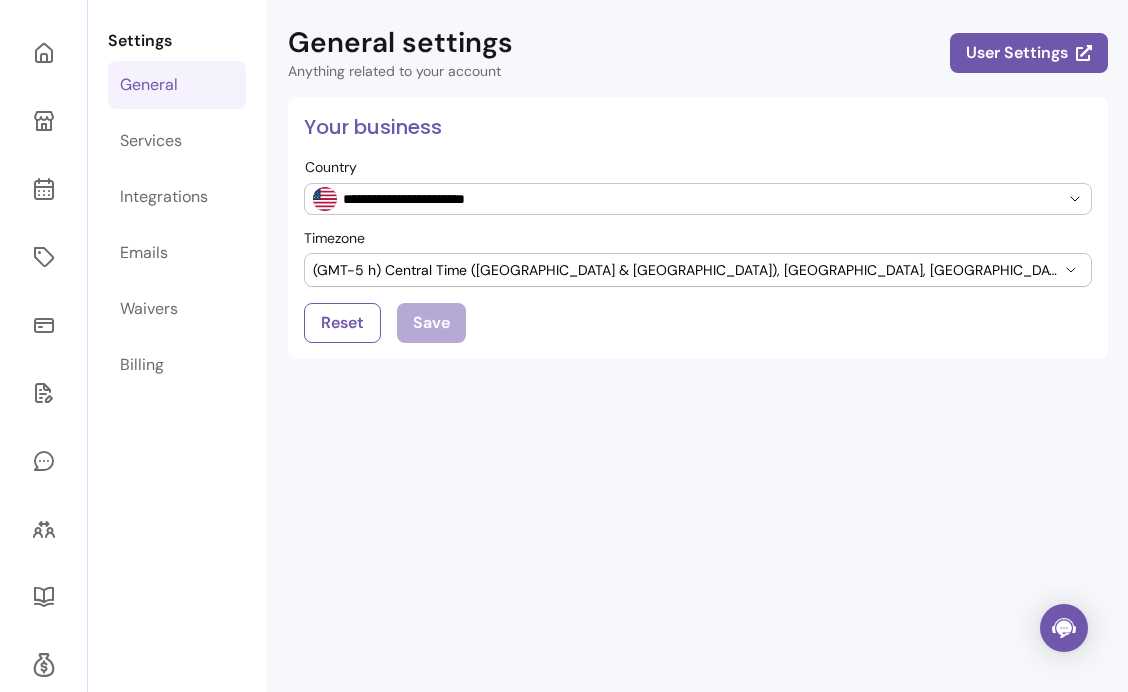 scroll, scrollTop: 112, scrollLeft: 0, axis: vertical 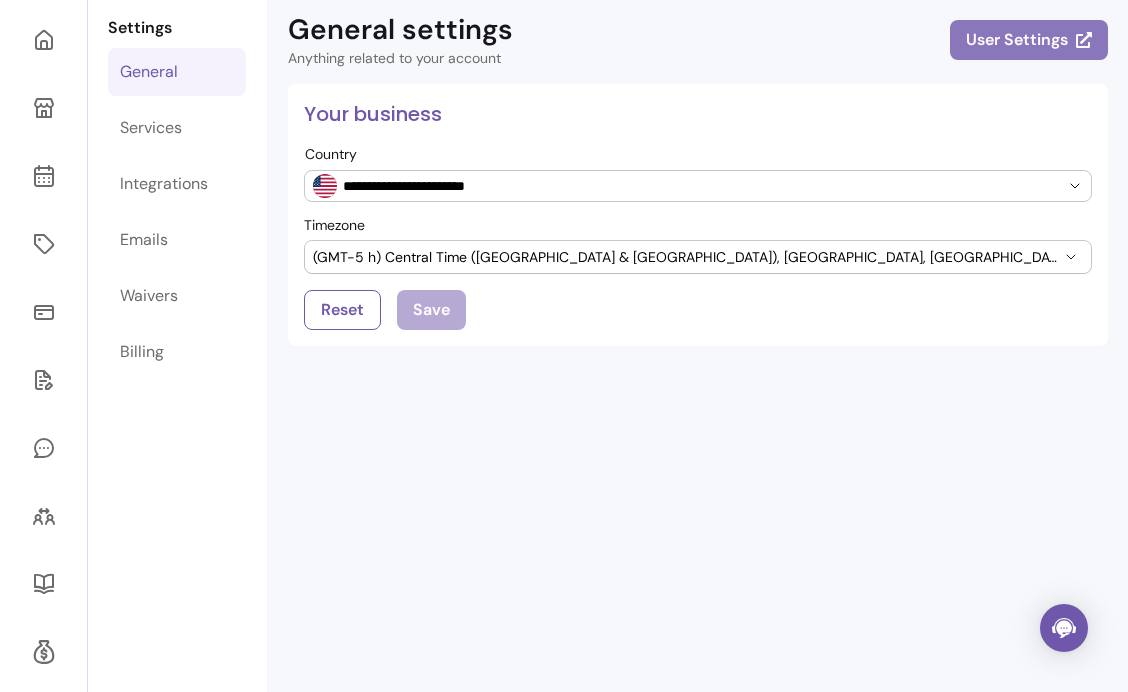 click on "User Settings" at bounding box center (1029, 40) 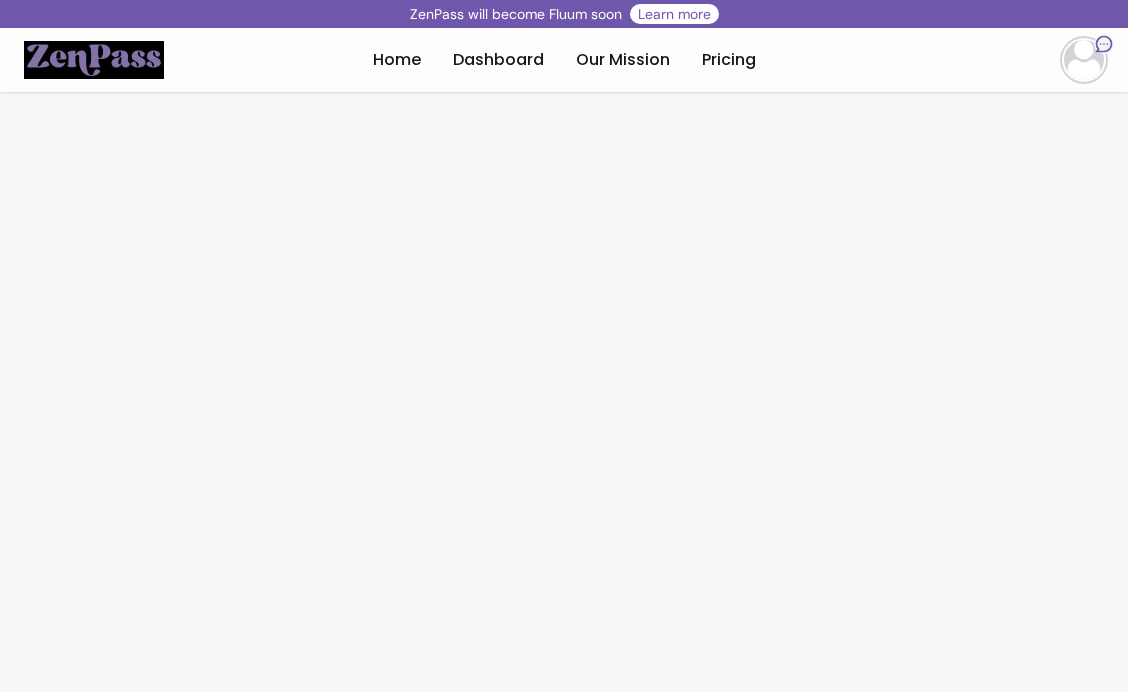scroll, scrollTop: 0, scrollLeft: 0, axis: both 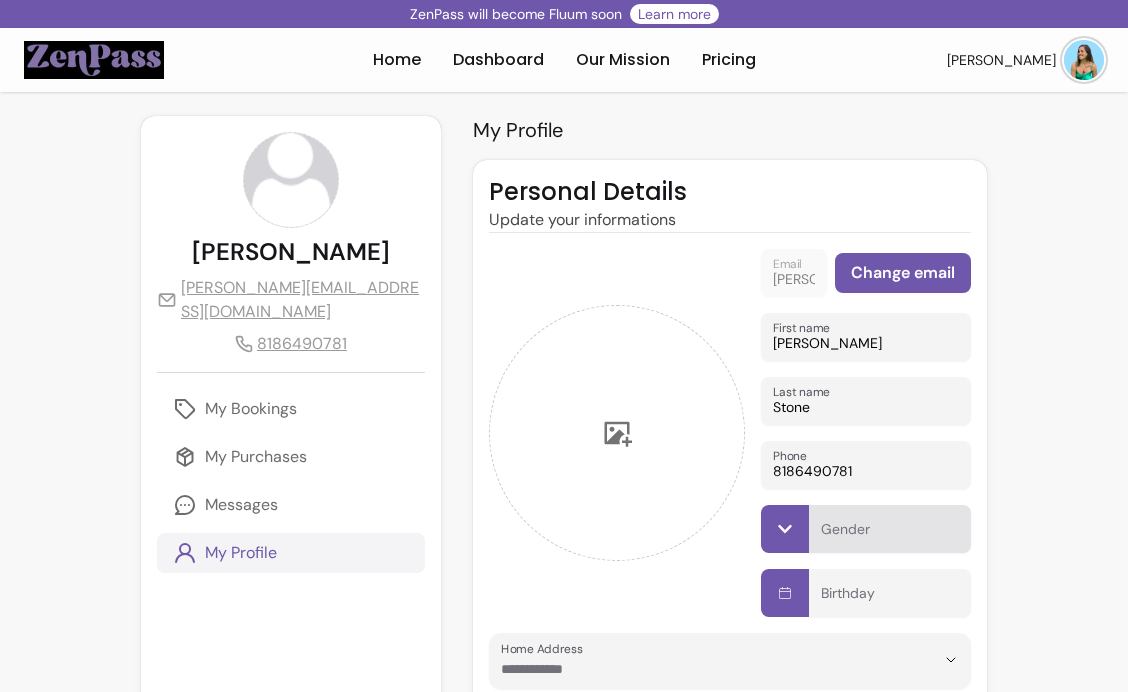 click on "Gender" at bounding box center (890, 535) 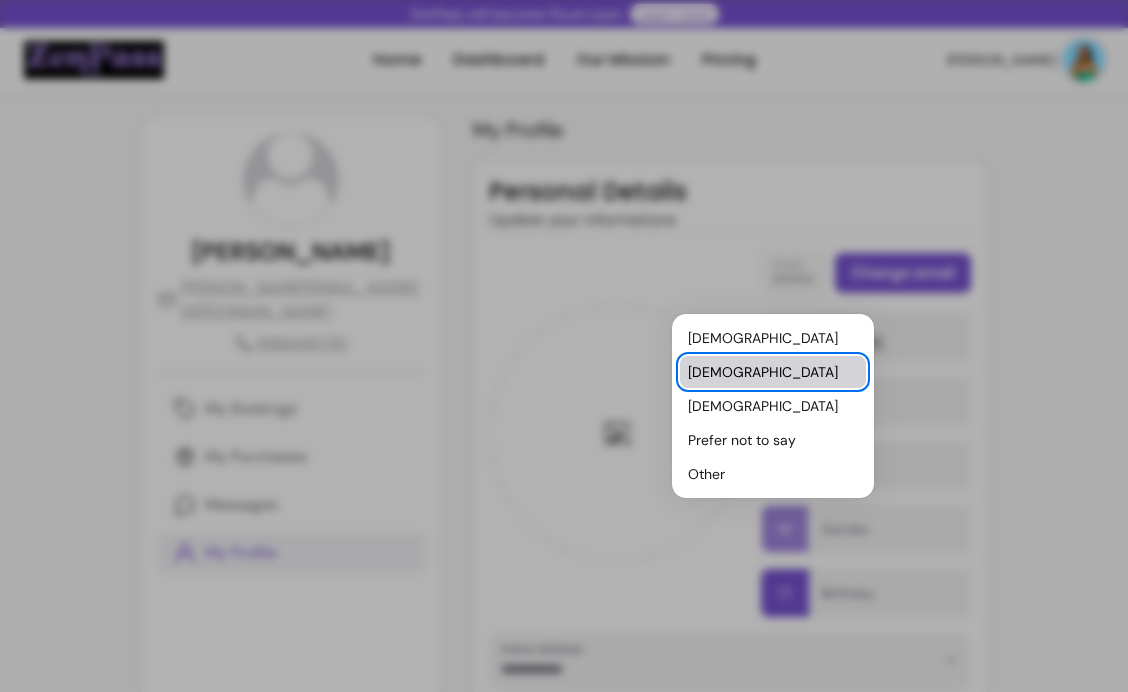 click on "Female" at bounding box center (763, 372) 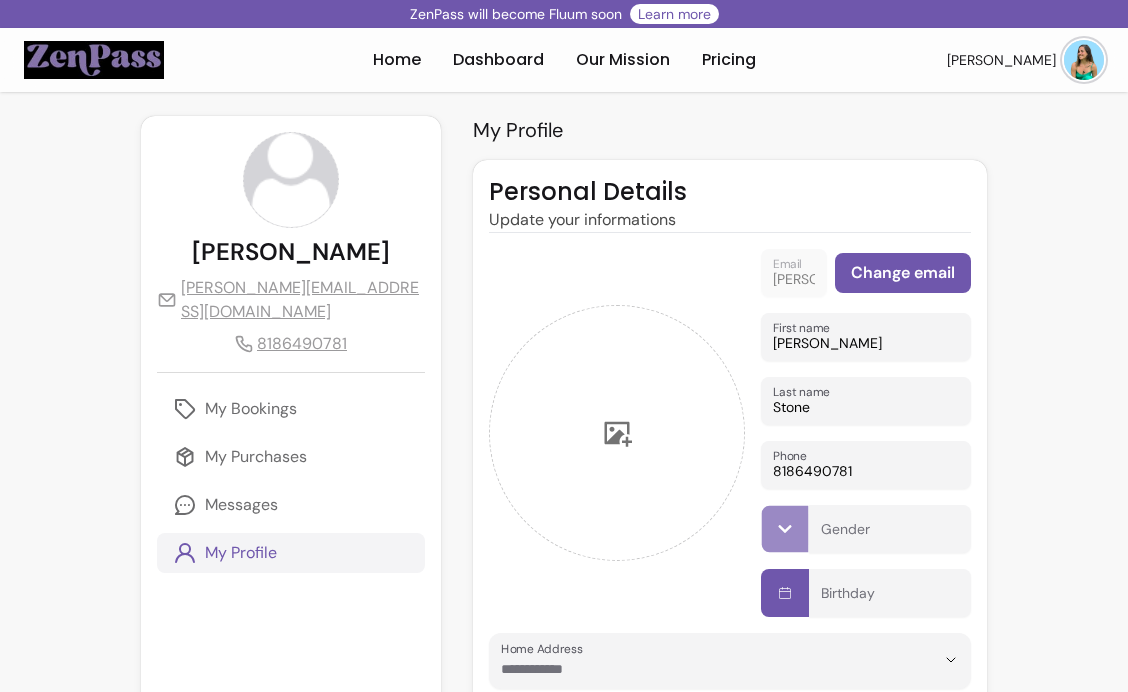 type on "Female" 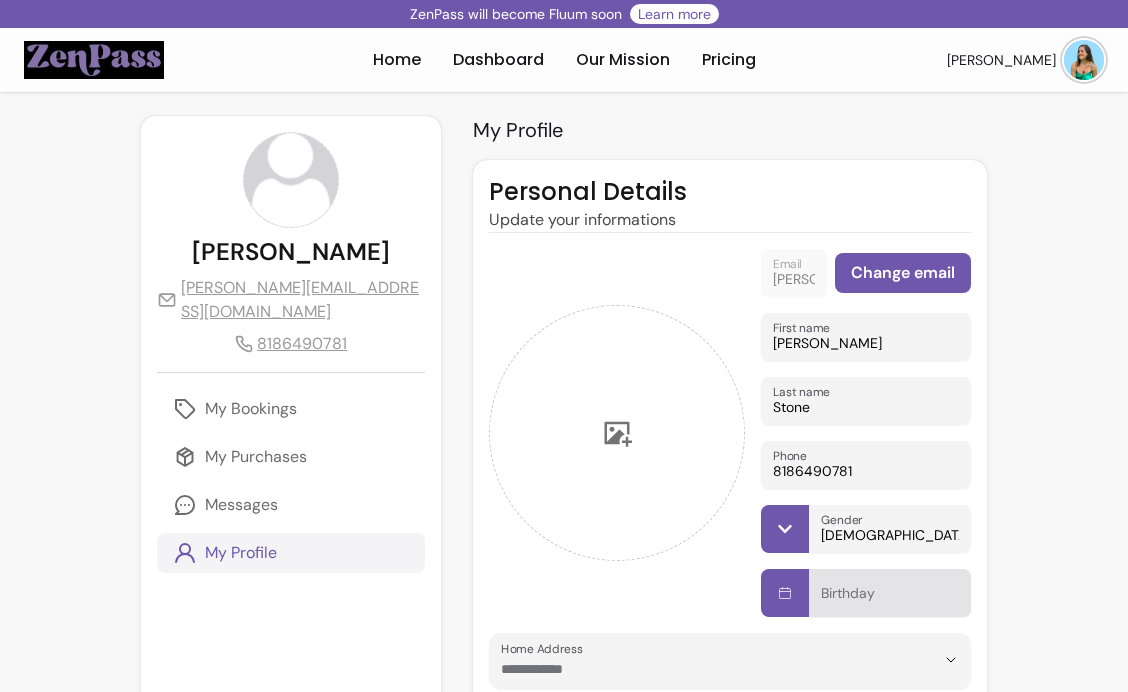 click on "Birthday" at bounding box center (890, 599) 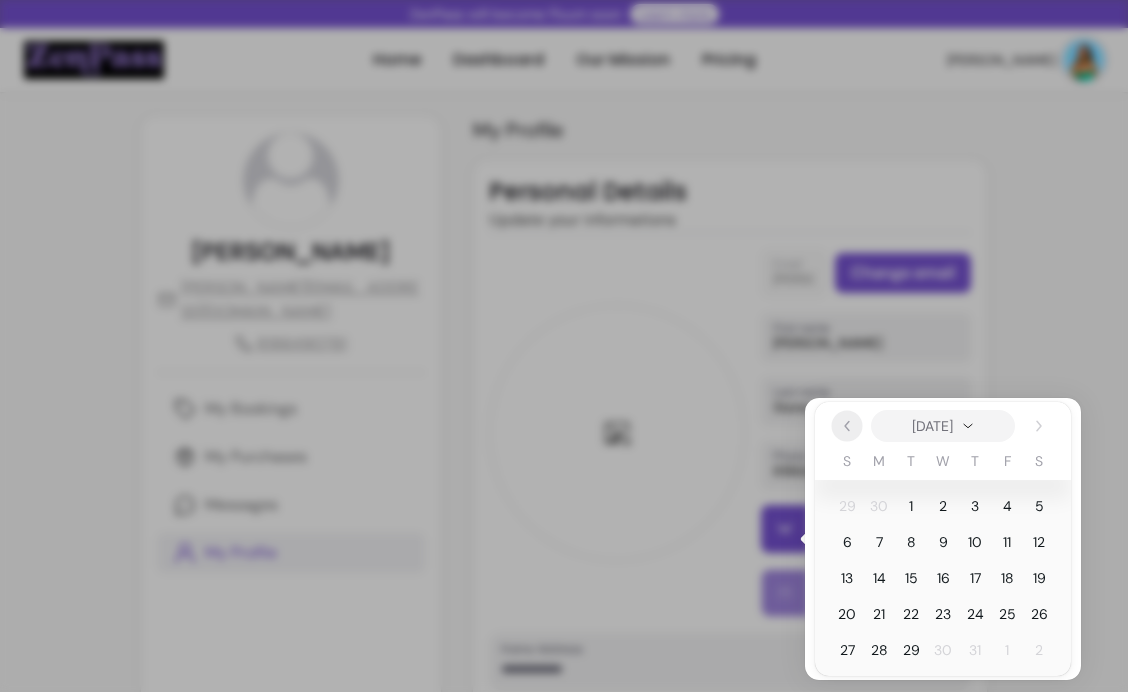 click 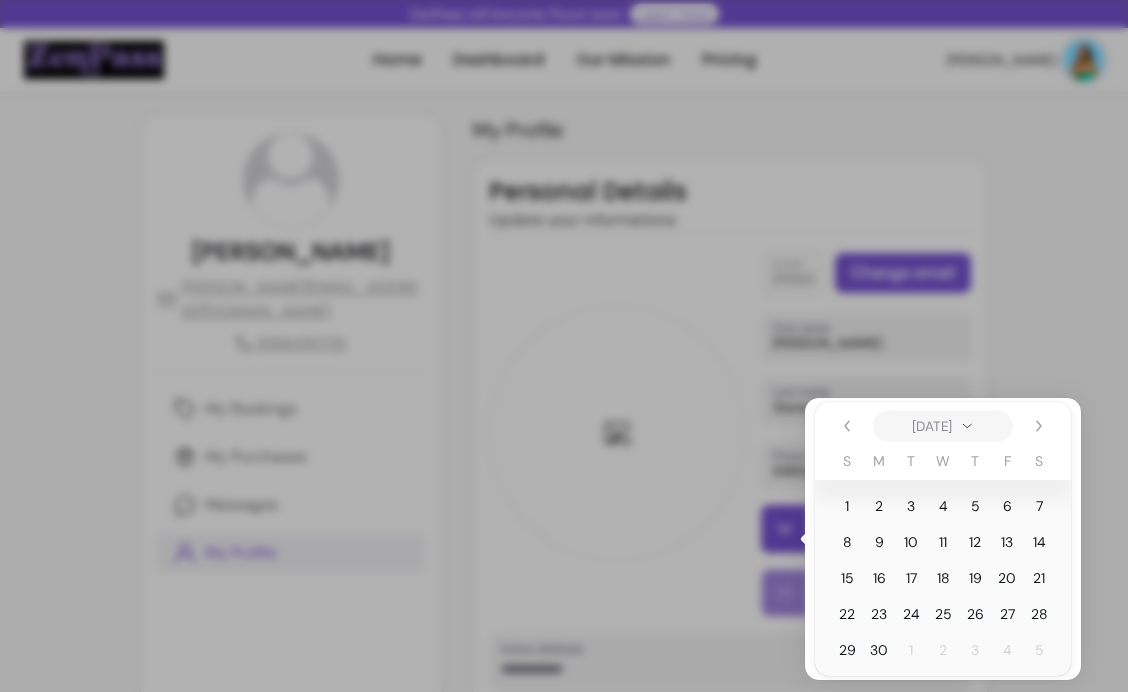 click on "[DATE]" at bounding box center (932, 425) 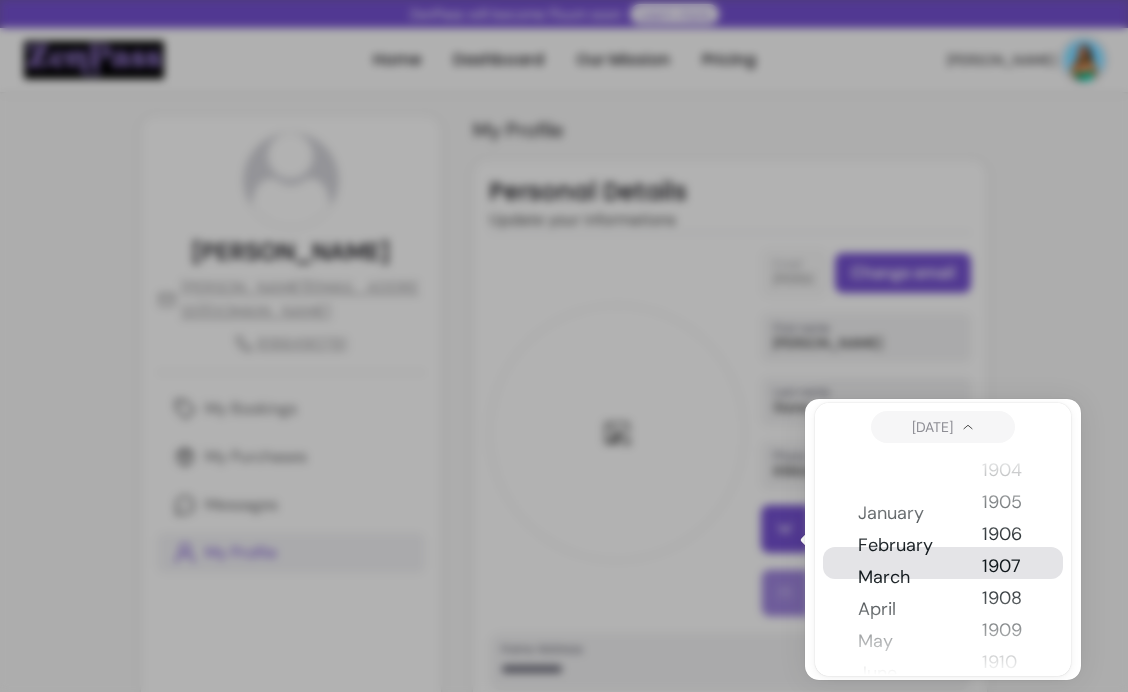 scroll, scrollTop: 144, scrollLeft: 0, axis: vertical 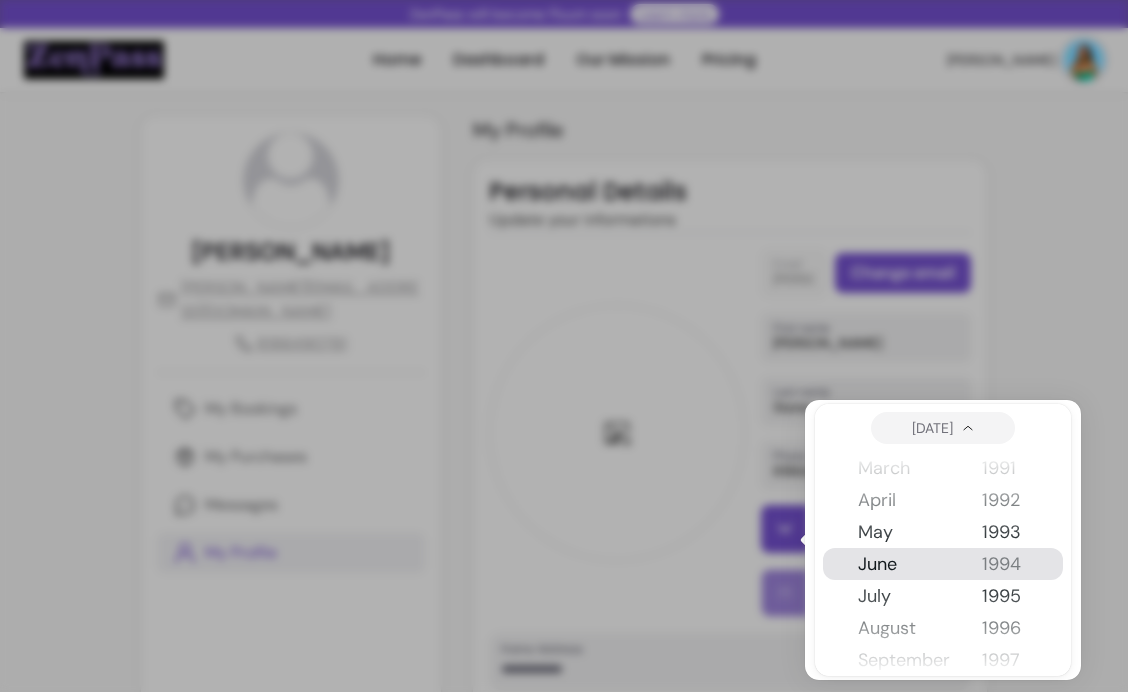 click on "1994" at bounding box center (1005, 564) 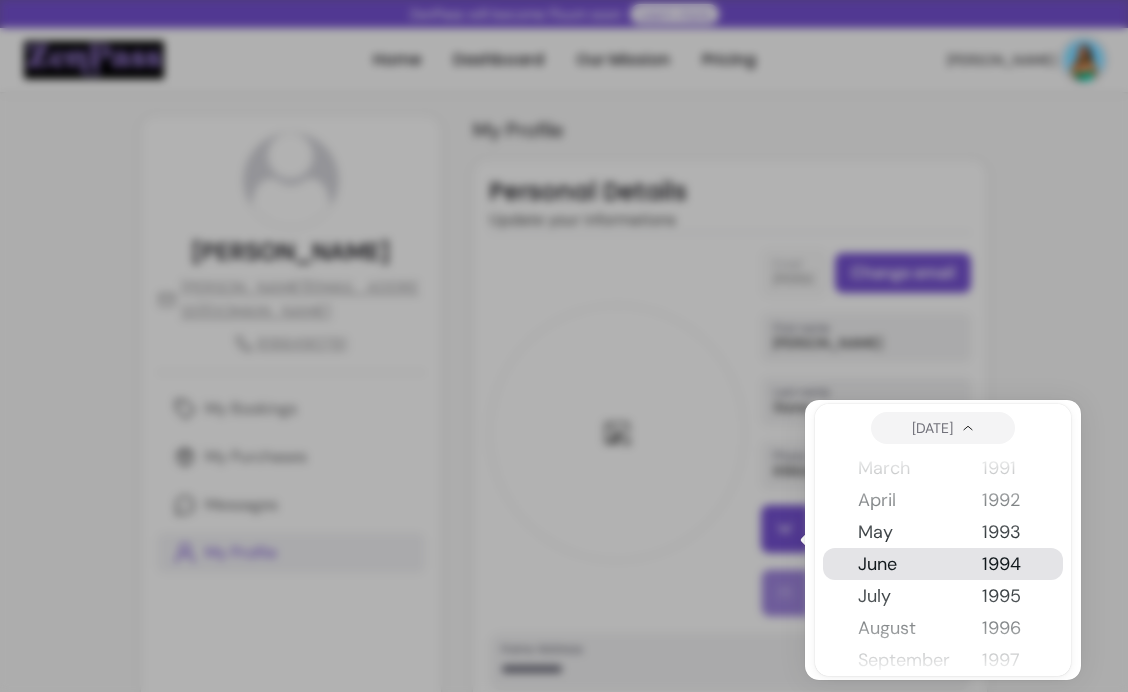 click on "June" at bounding box center [904, 564] 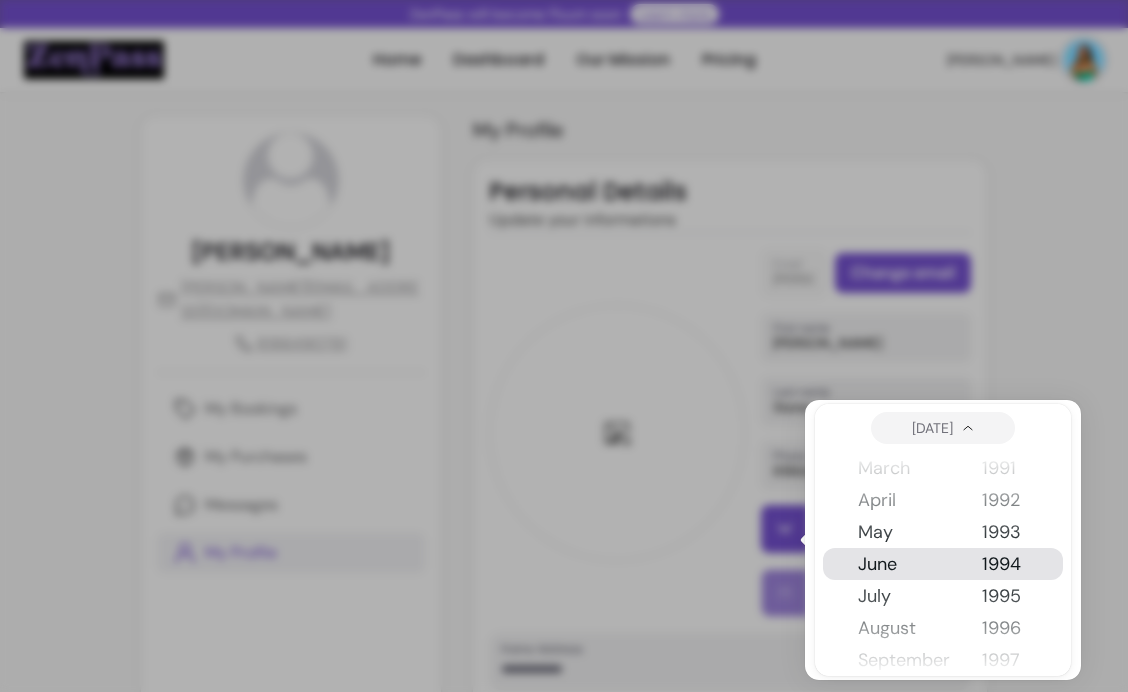 click at bounding box center (564, 346) 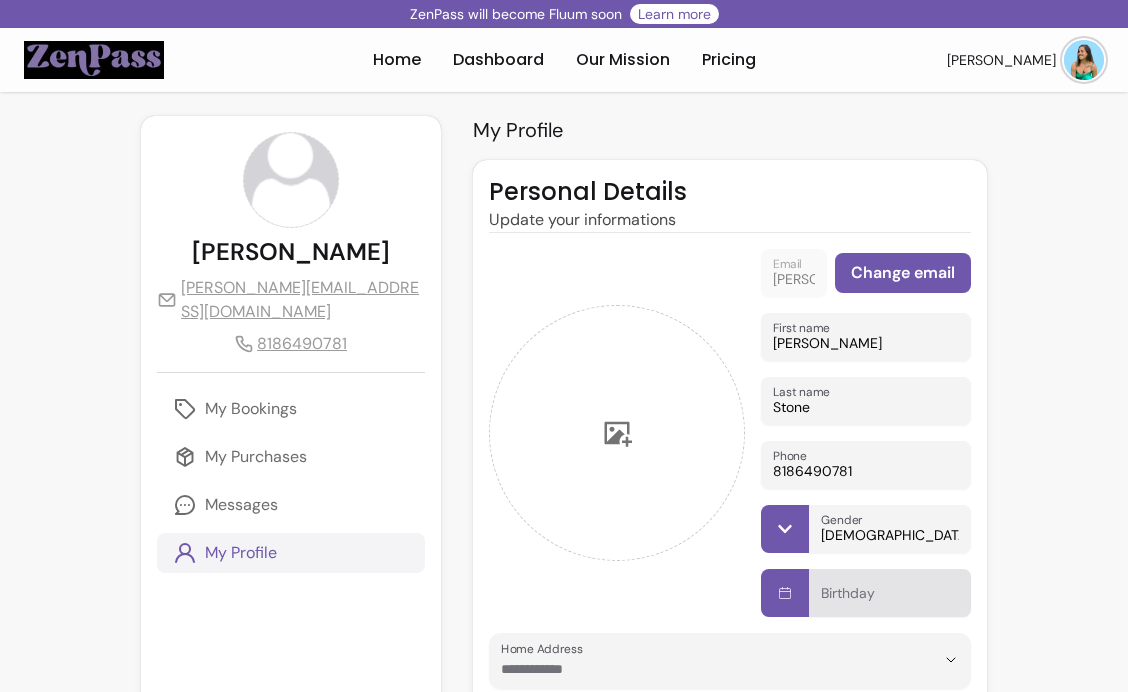 click on "Birthday" at bounding box center (890, 593) 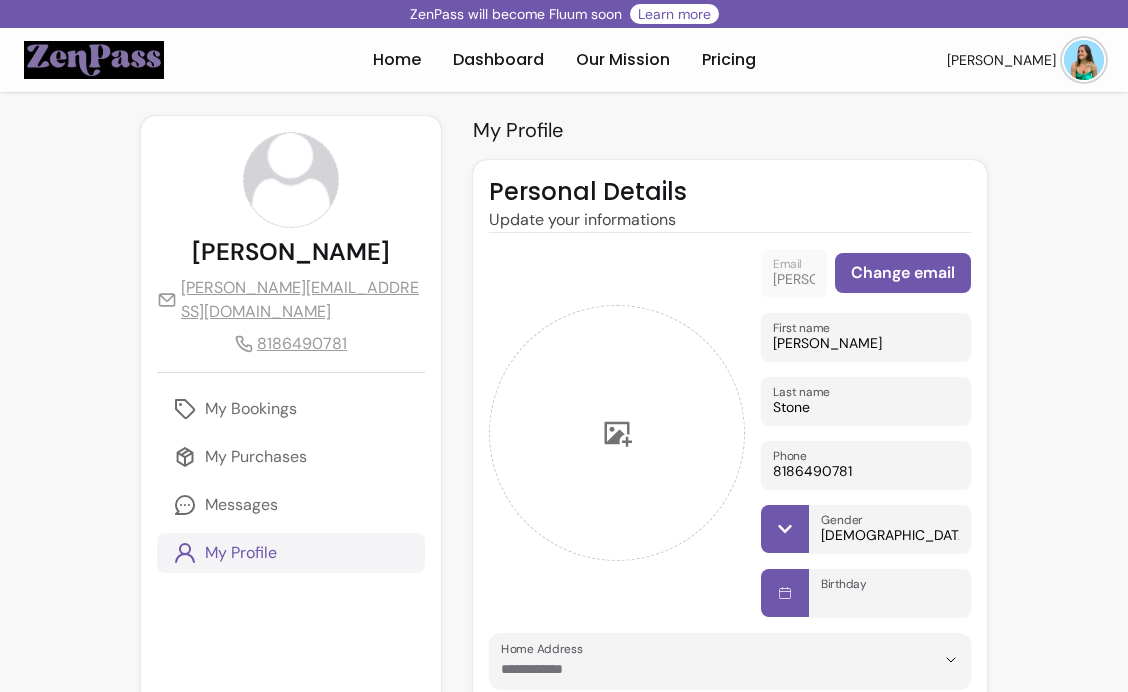 click on "Birthday" at bounding box center [890, 599] 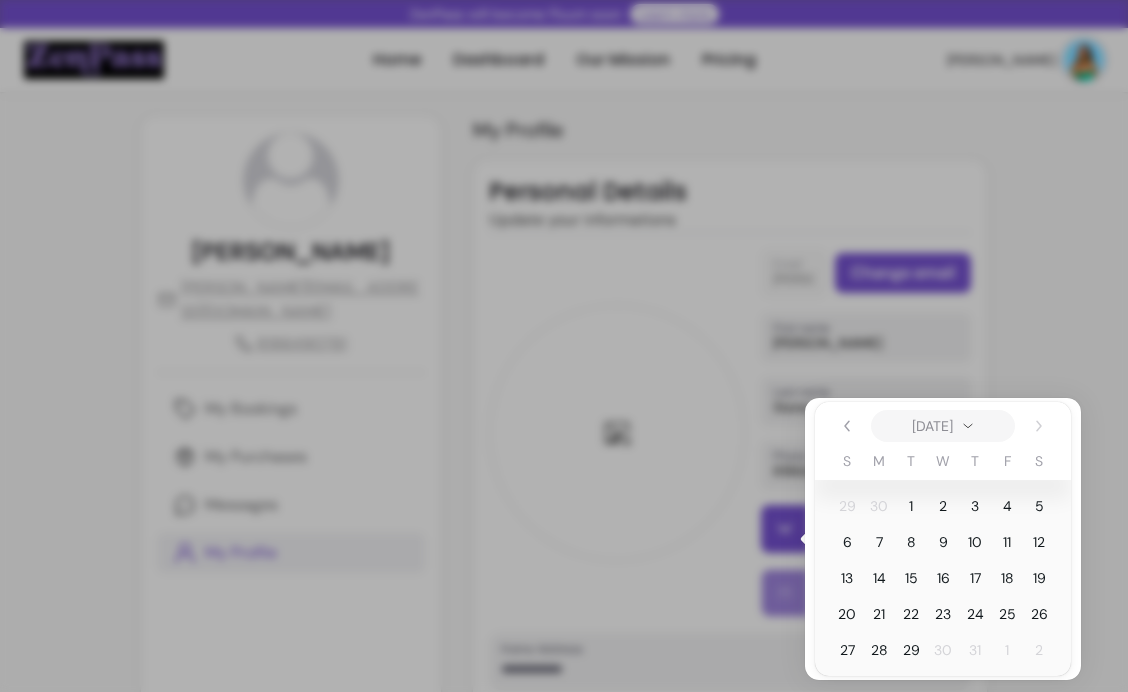 click 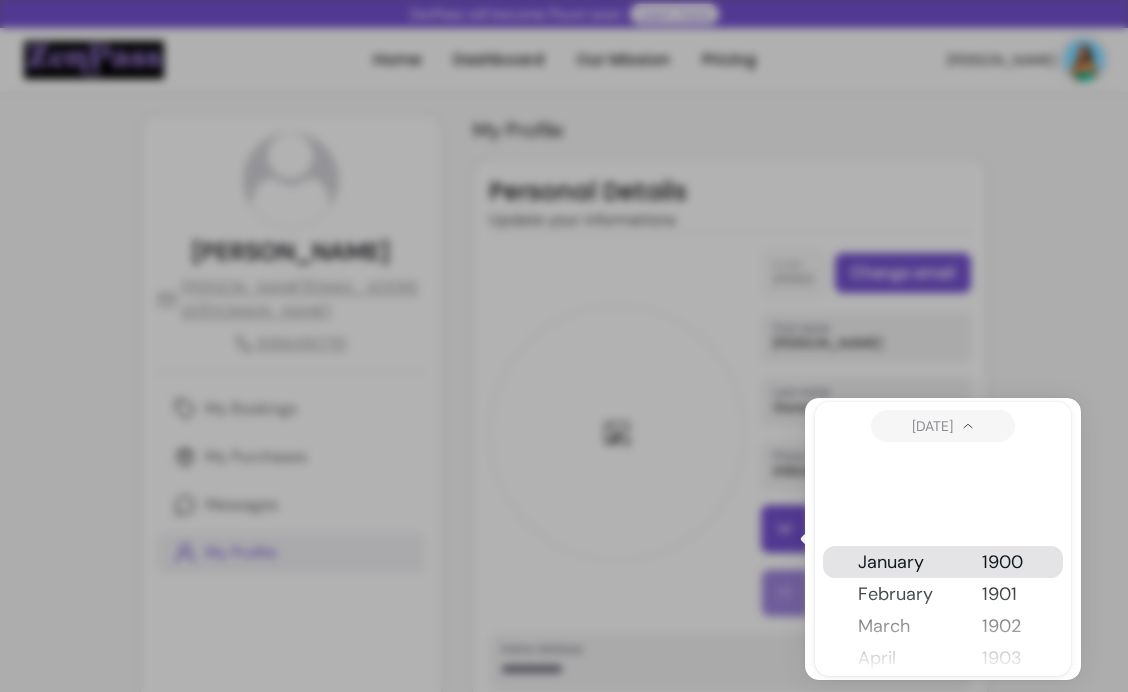scroll, scrollTop: 159, scrollLeft: 0, axis: vertical 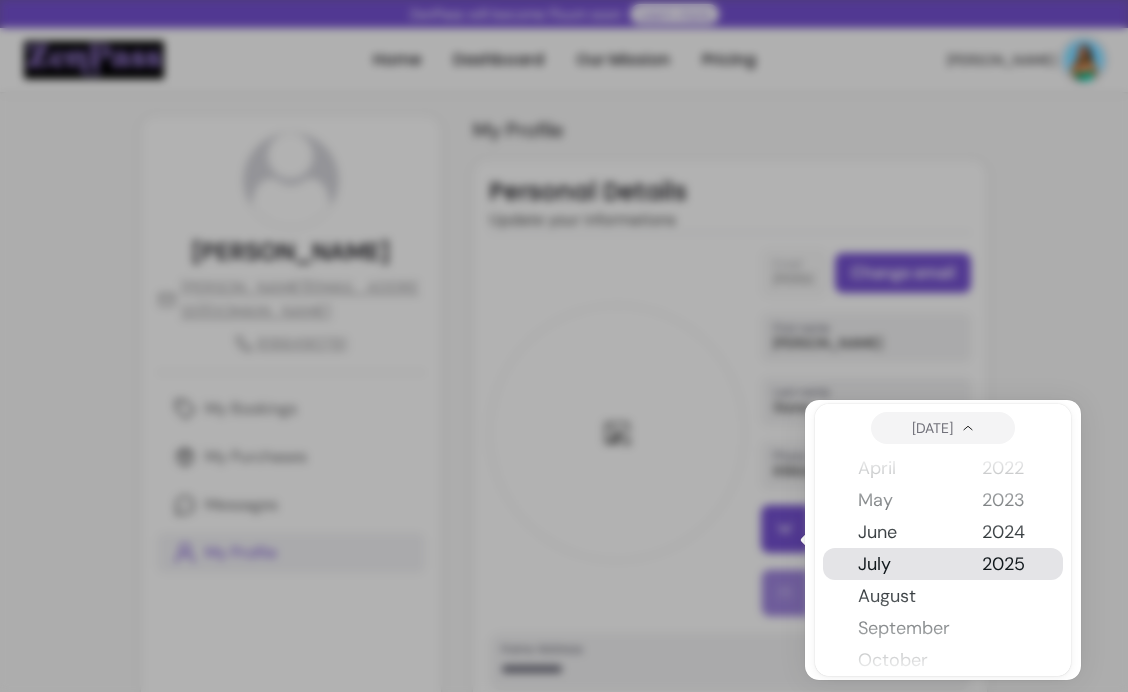 click on "June" at bounding box center (904, 532) 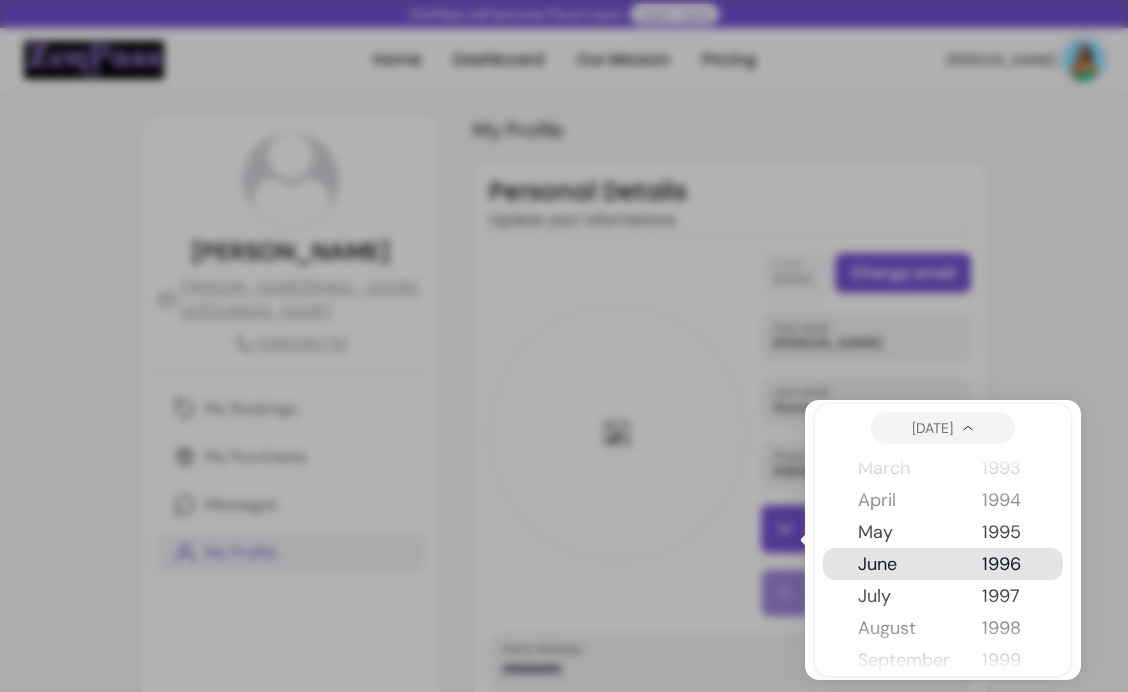 click on "1994" at bounding box center [1005, 500] 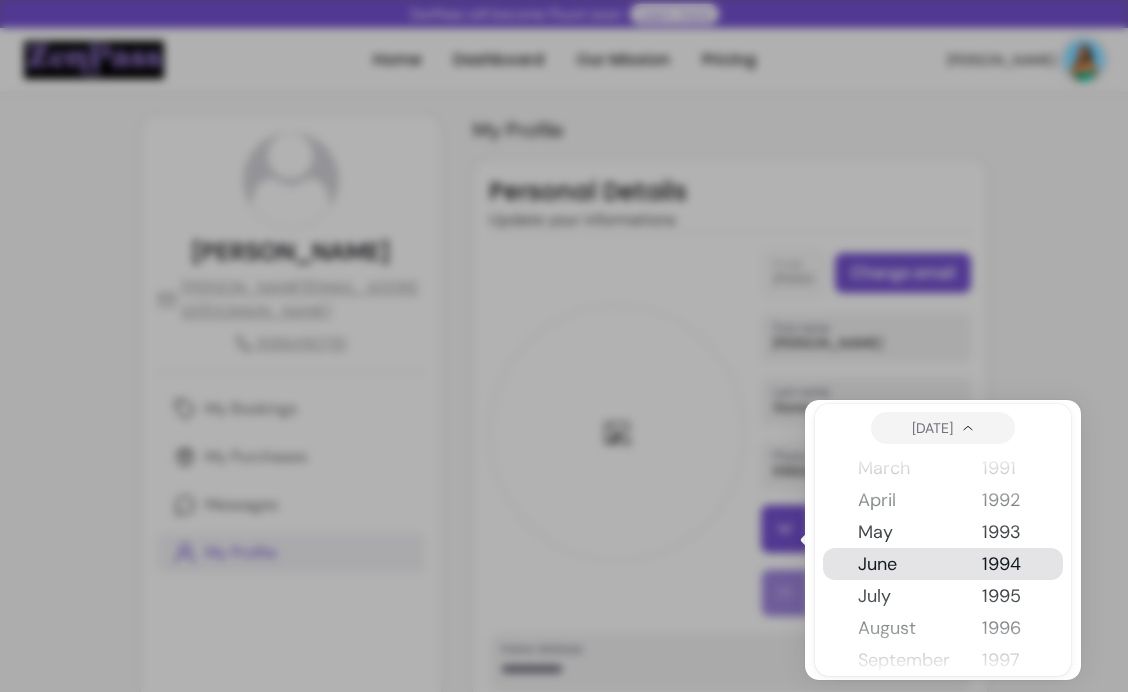 click on "1994" at bounding box center (1005, 564) 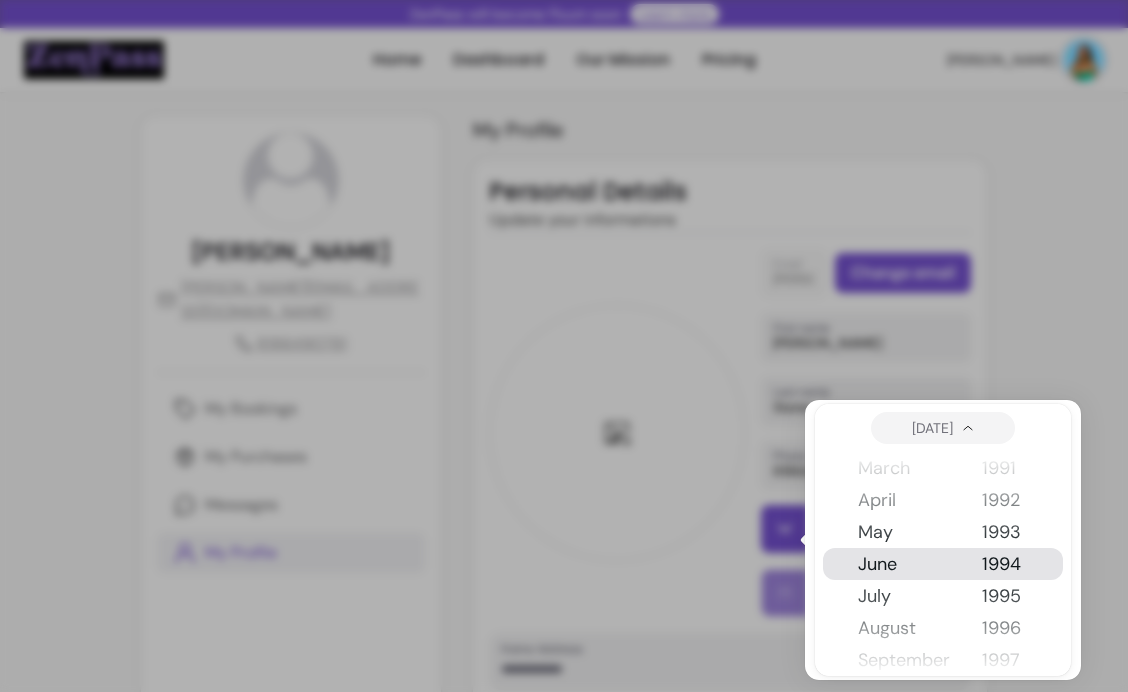 click on "June" at bounding box center [904, 564] 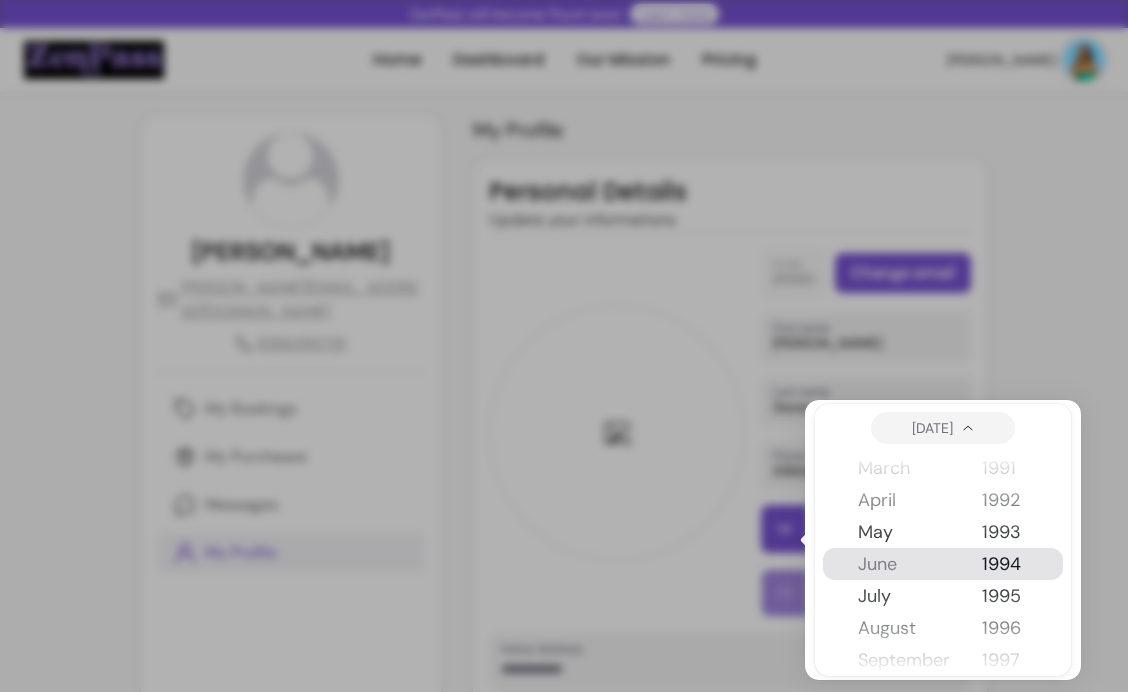 click on "June" at bounding box center [904, 564] 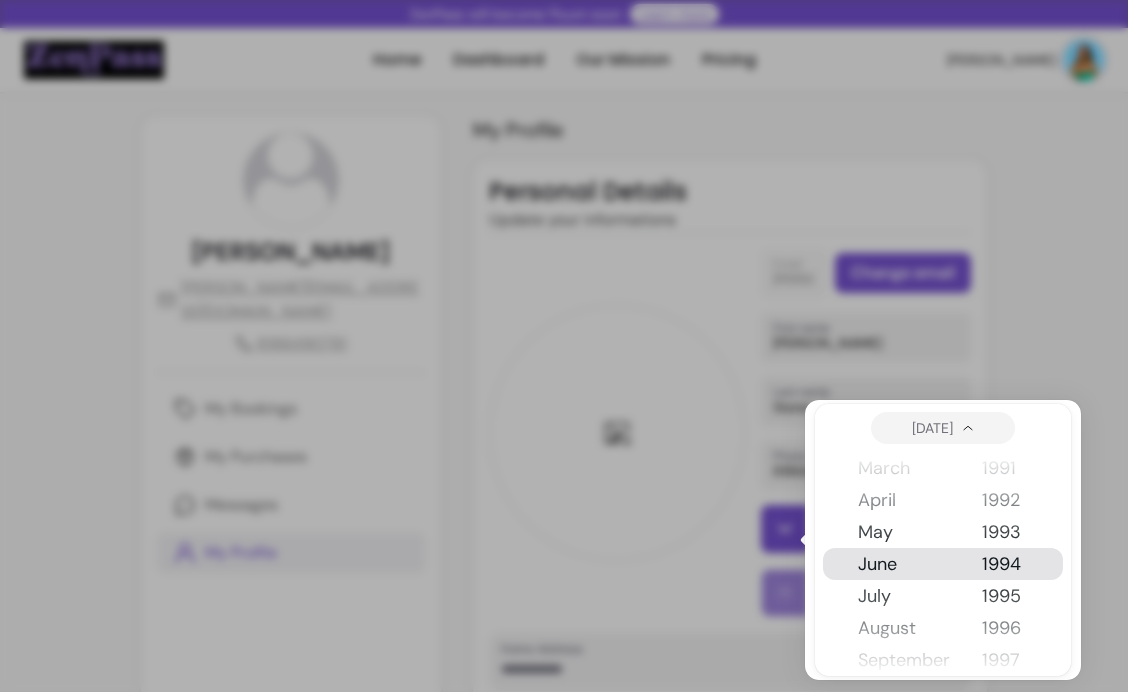 click on "June" at bounding box center [904, 564] 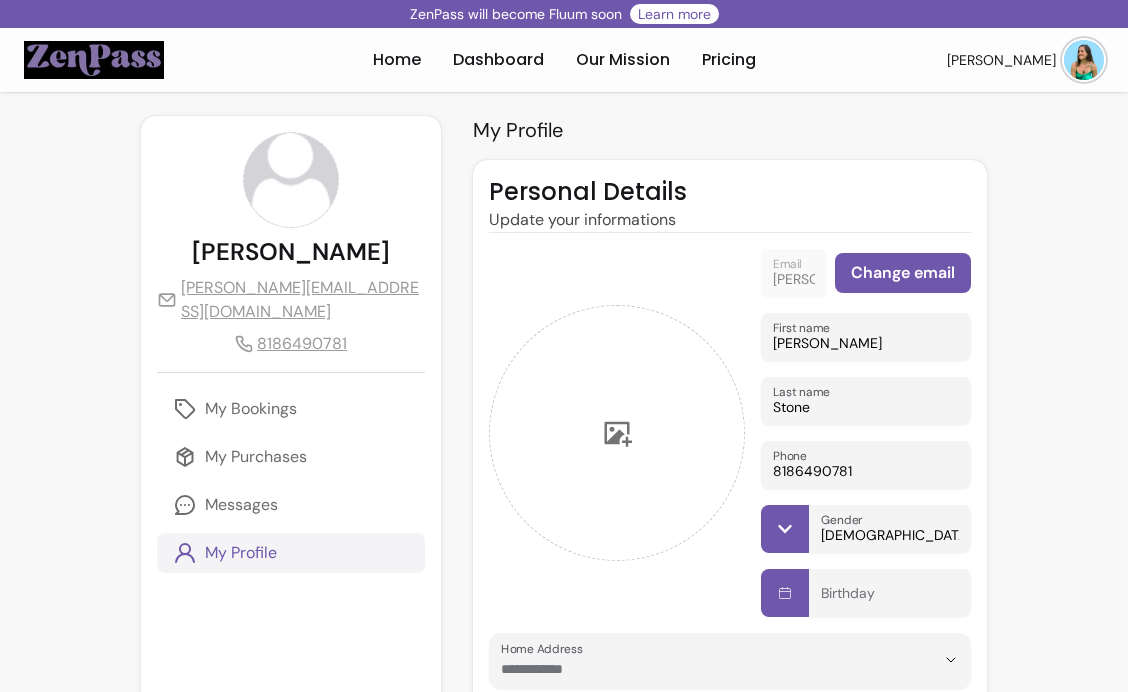 click on "Email hanna@embodiedchakras.com Change email" at bounding box center (866, 273) 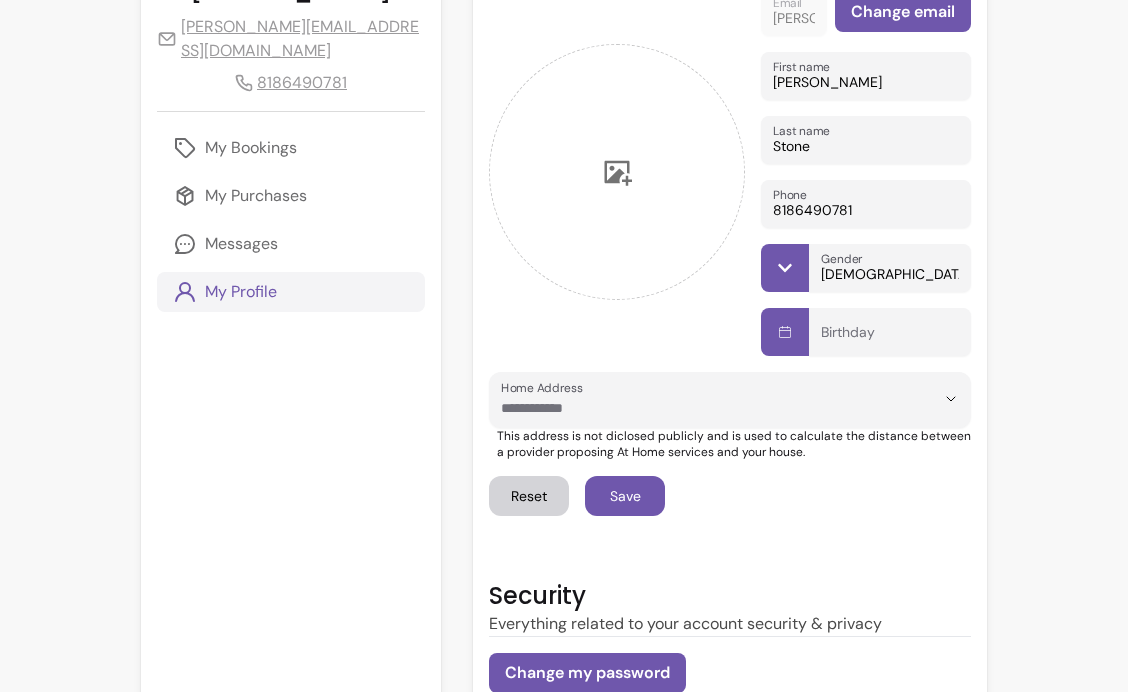 scroll, scrollTop: 262, scrollLeft: 0, axis: vertical 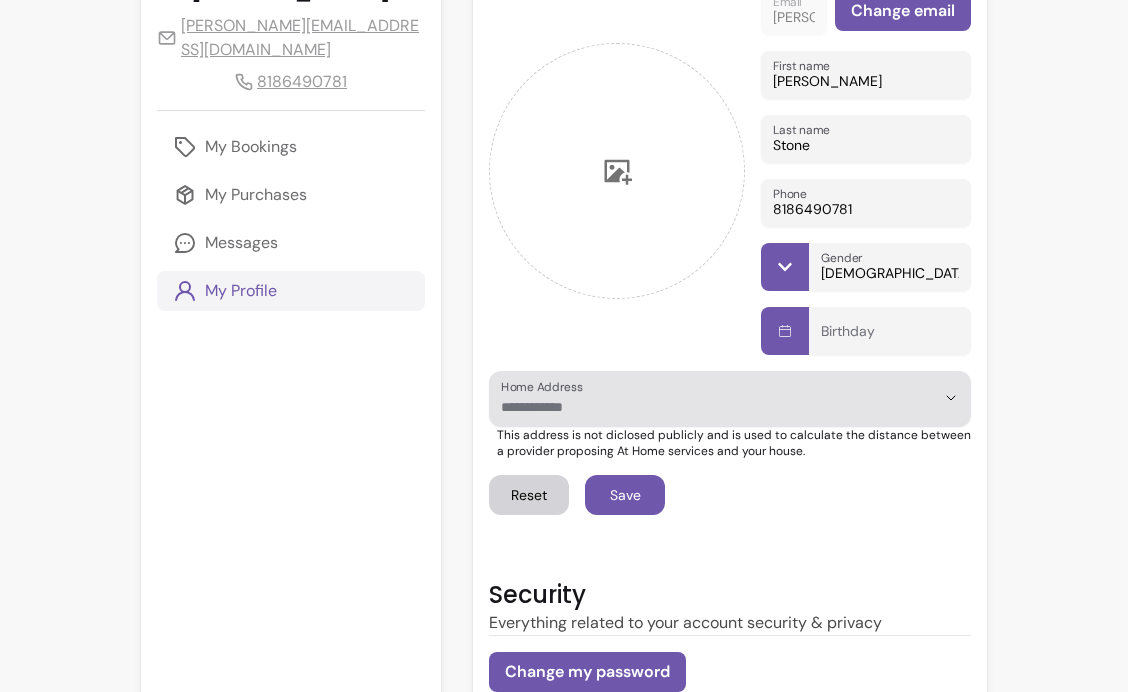 click on "Home Address" at bounding box center (702, 407) 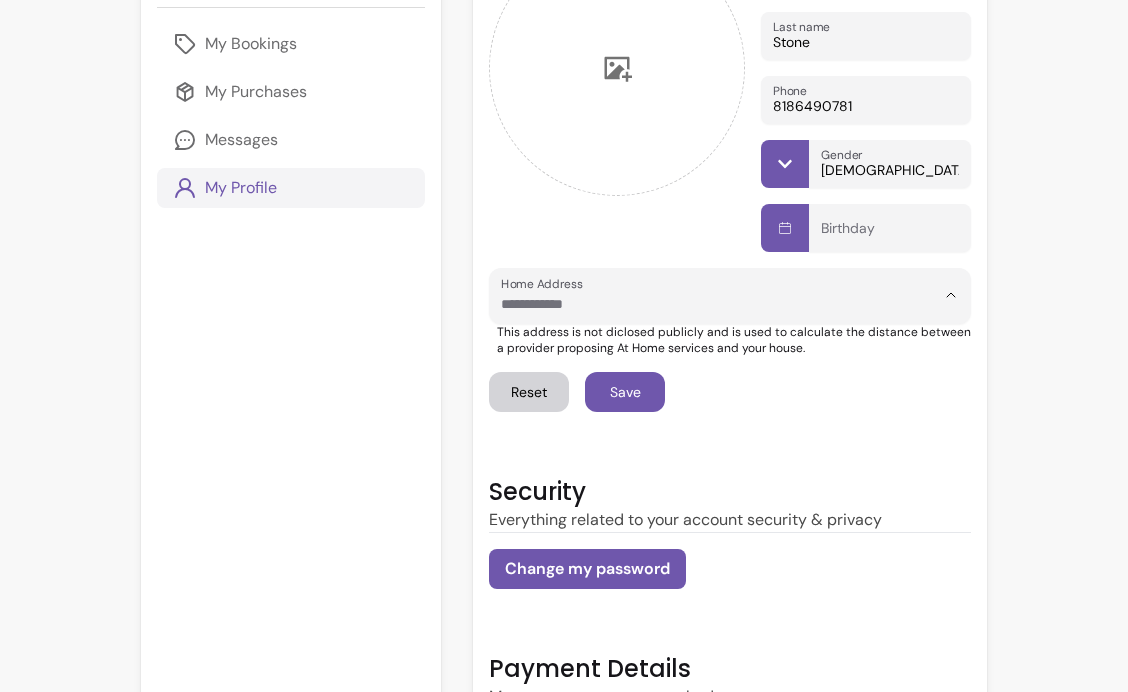 scroll, scrollTop: 366, scrollLeft: 0, axis: vertical 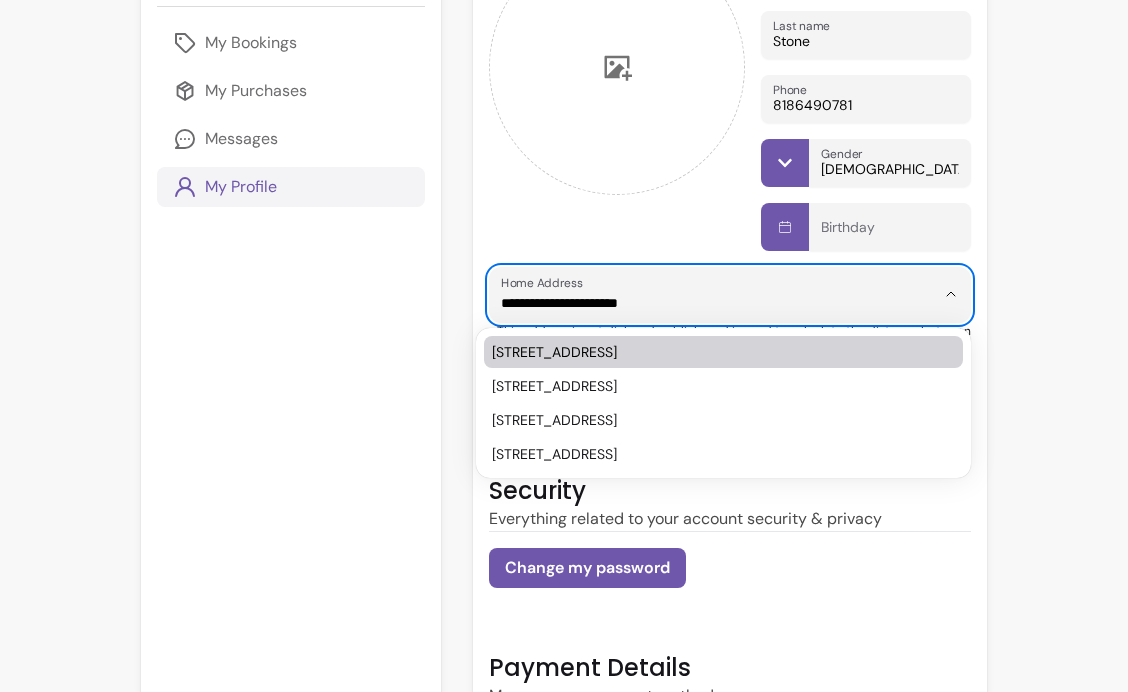 click on "2603 Rock Terrace Drive, Austin, TX, USA" at bounding box center (713, 352) 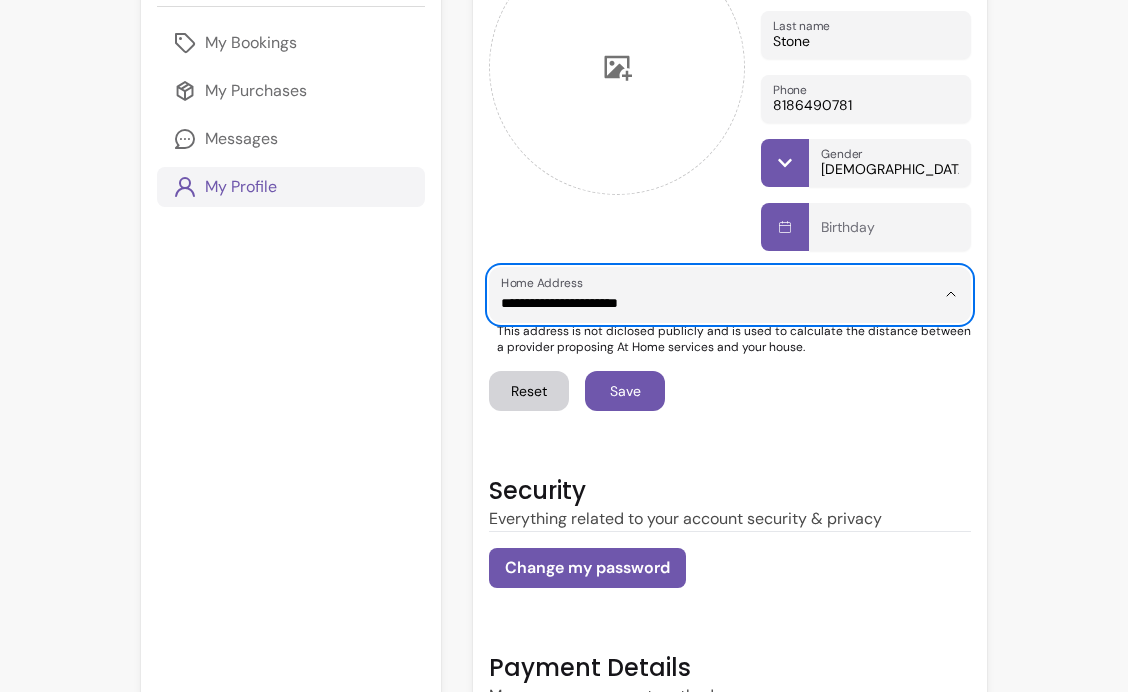 type on "**********" 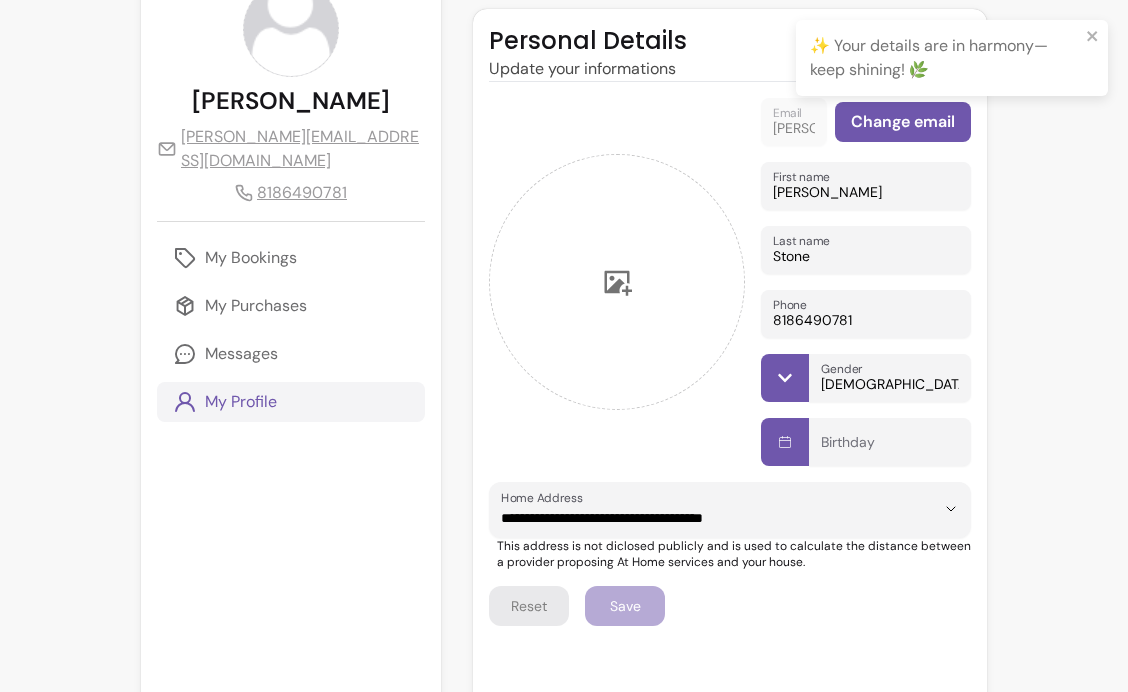 scroll, scrollTop: 0, scrollLeft: 0, axis: both 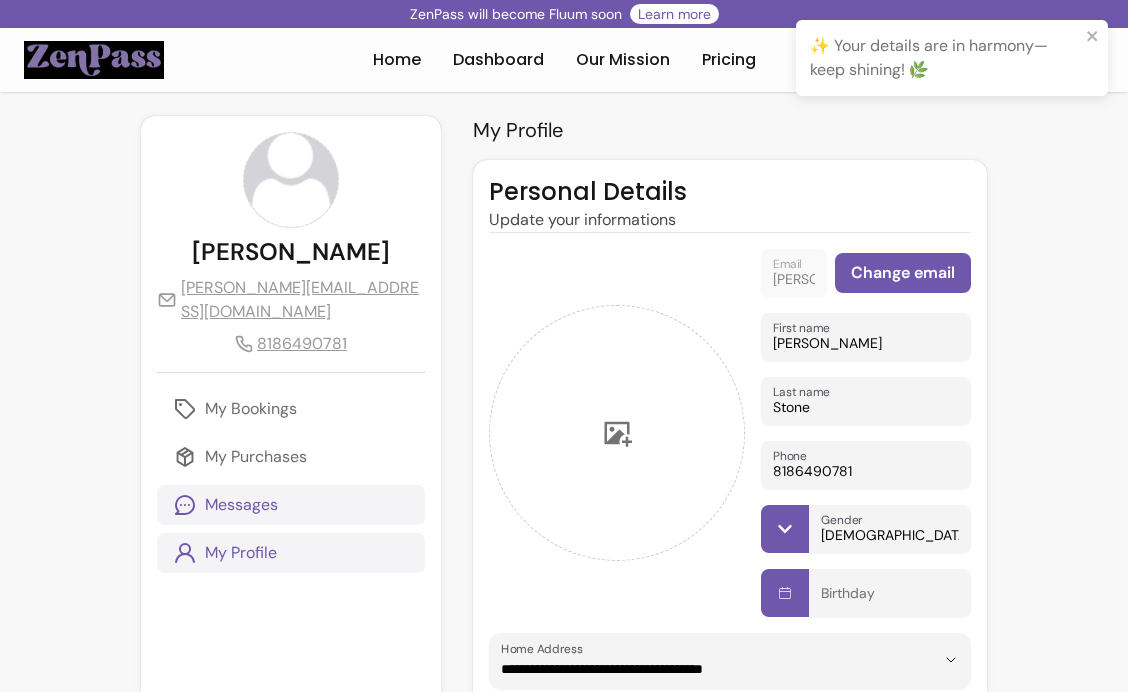 click on "Messages" at bounding box center [291, 505] 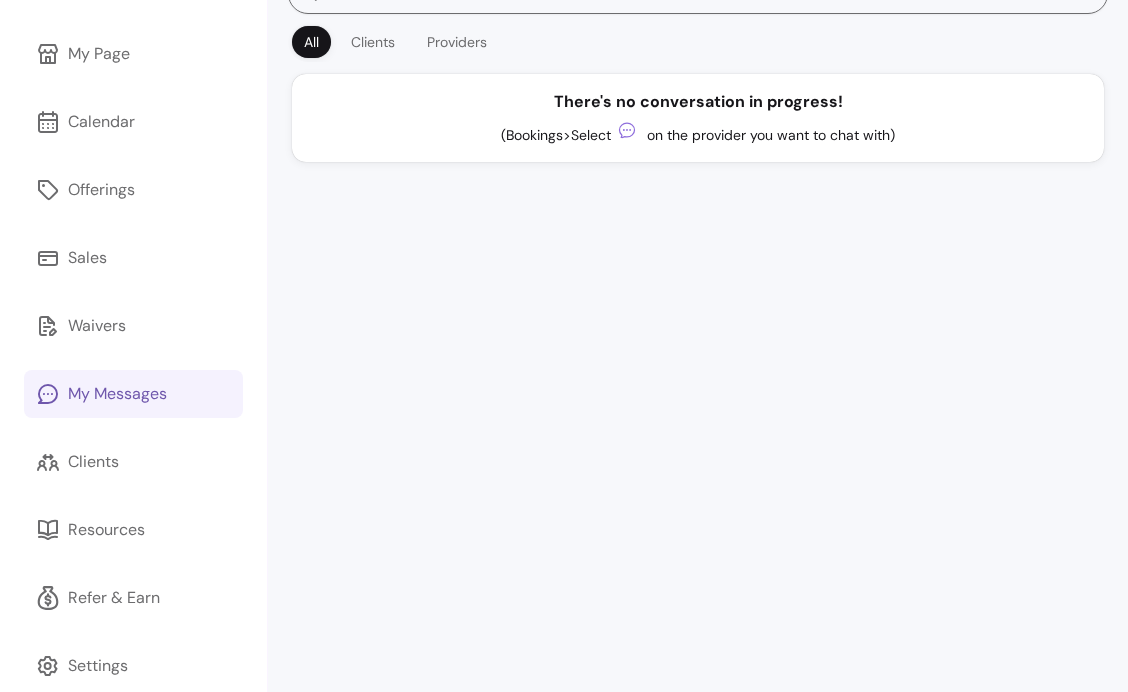 scroll, scrollTop: 196, scrollLeft: 0, axis: vertical 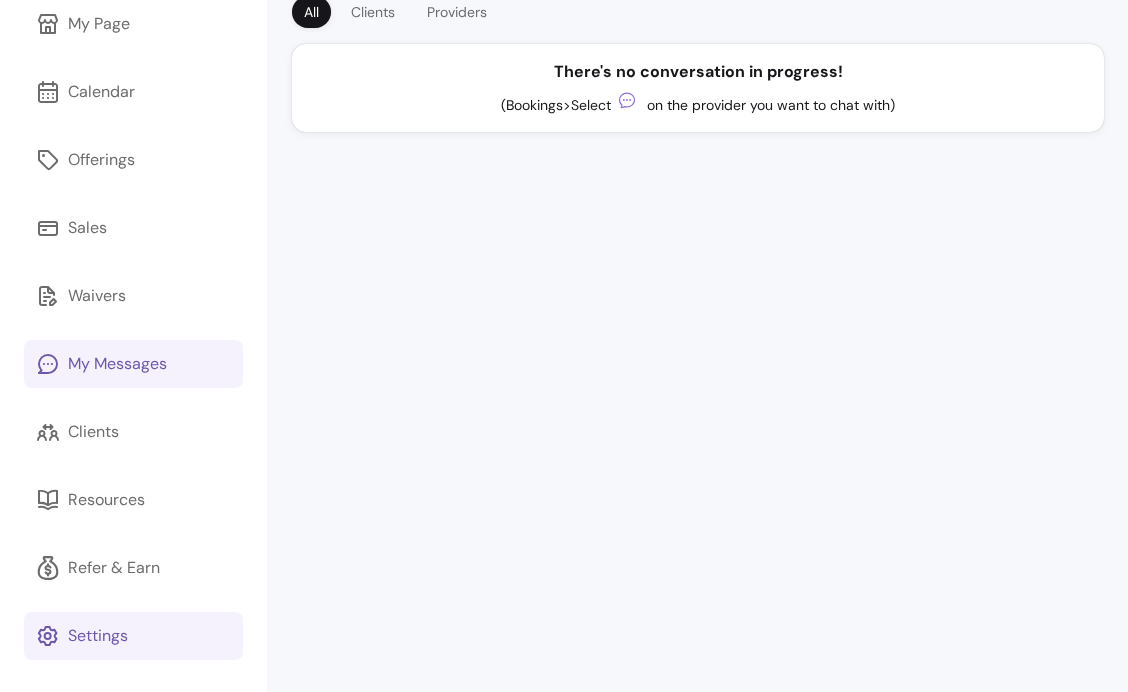 click on "Settings" at bounding box center [133, 636] 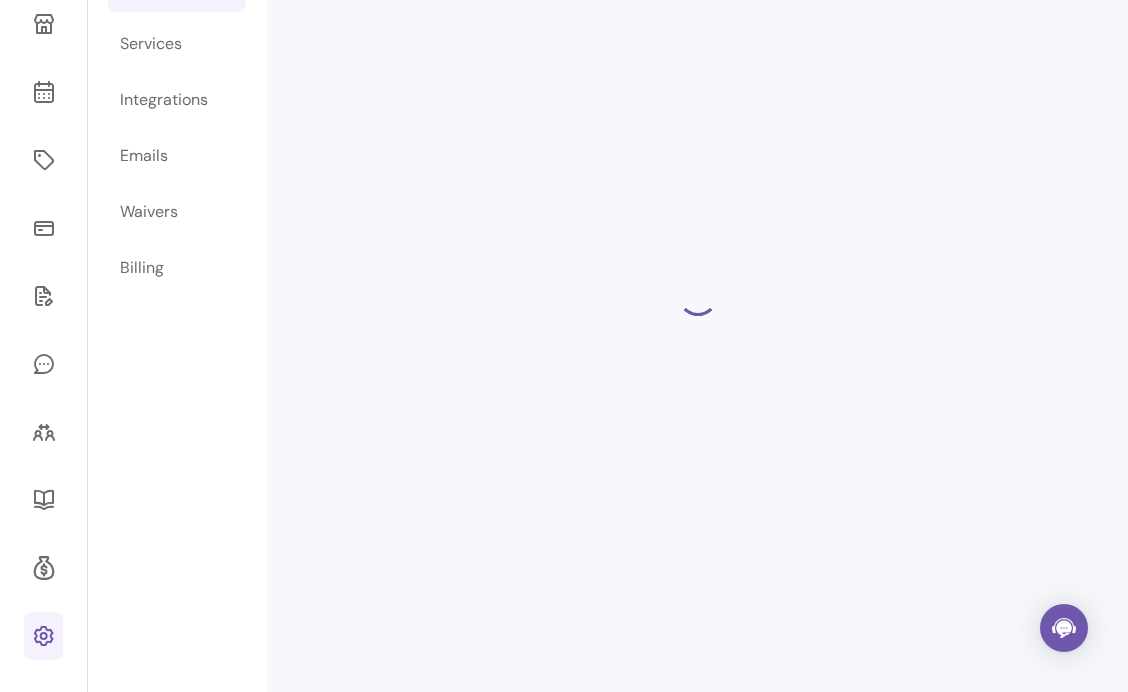 scroll, scrollTop: 96, scrollLeft: 0, axis: vertical 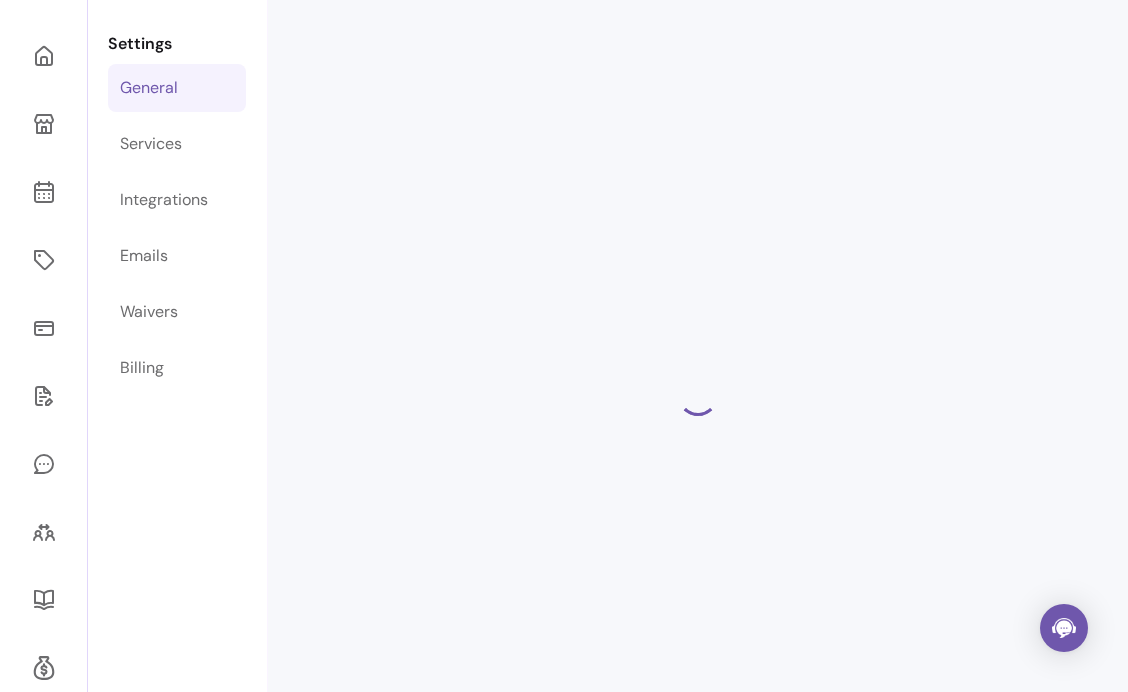 select on "**********" 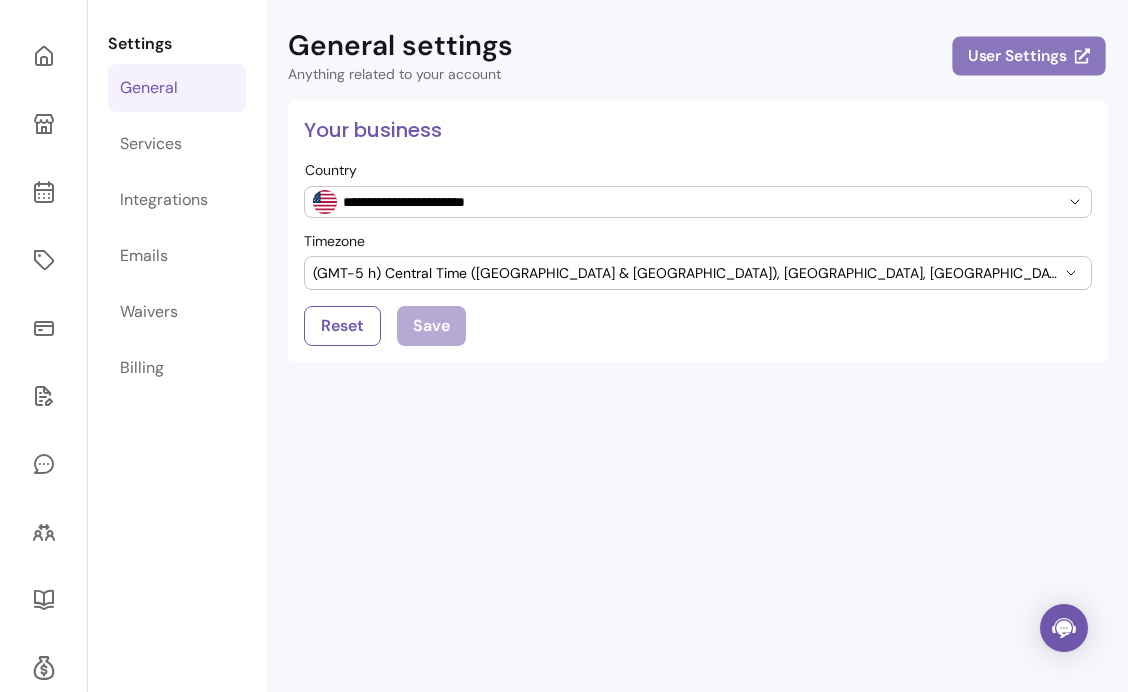 click on "User Settings" at bounding box center (1028, 56) 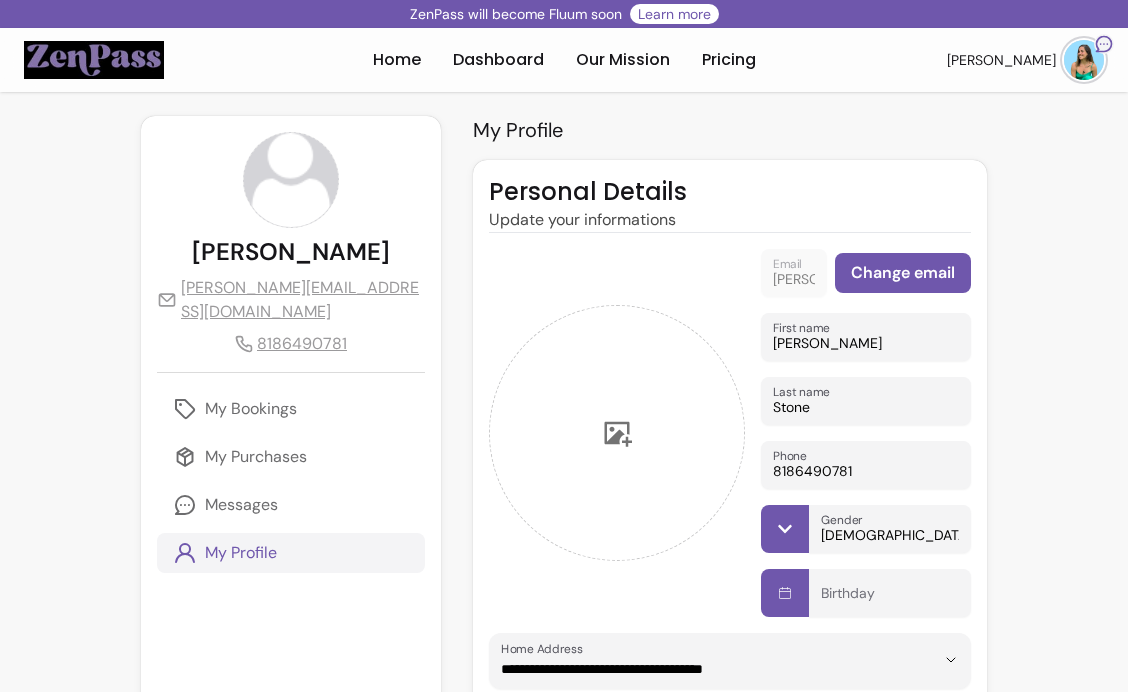scroll, scrollTop: 0, scrollLeft: 0, axis: both 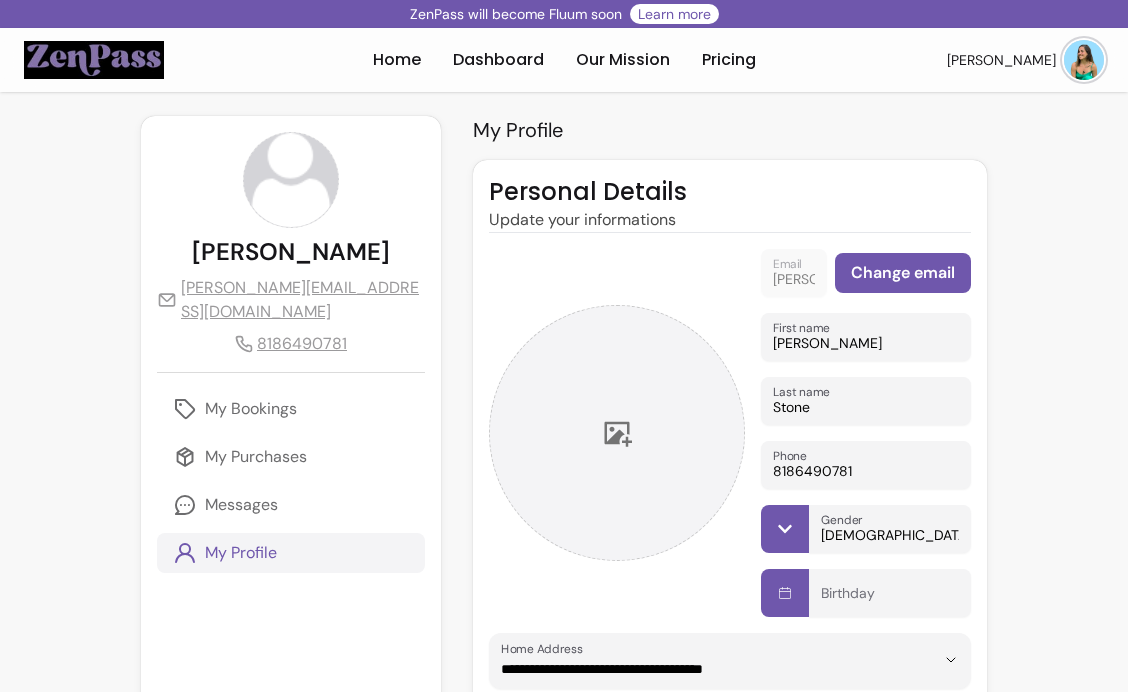 click 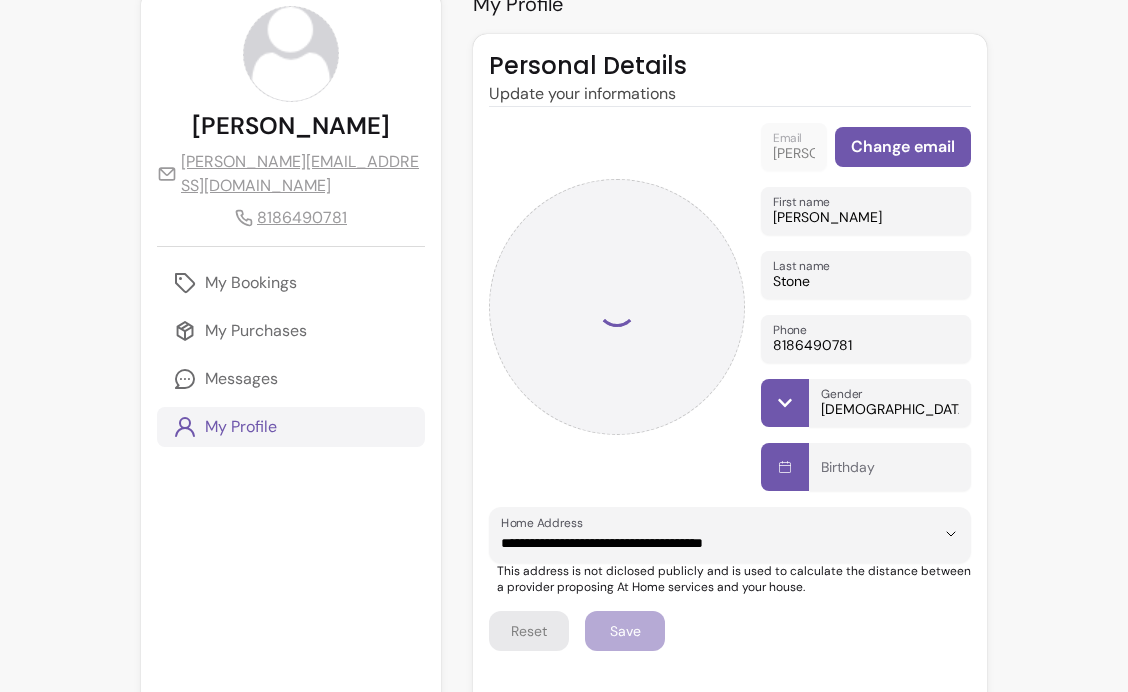 scroll, scrollTop: 128, scrollLeft: 0, axis: vertical 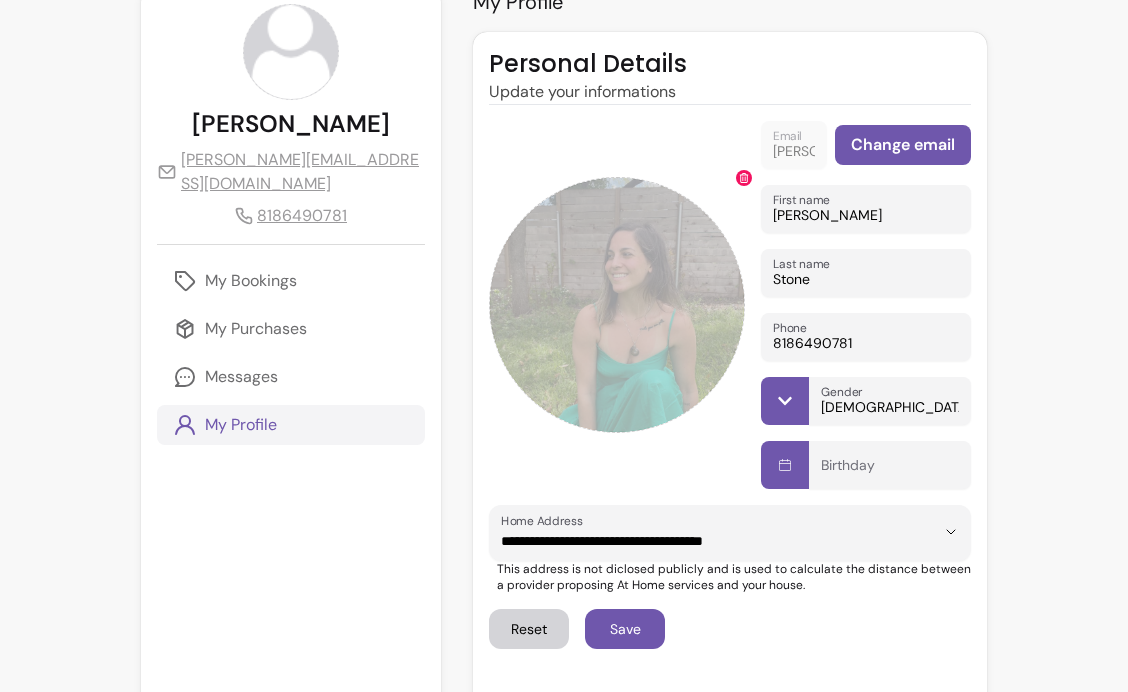 click at bounding box center [617, 305] 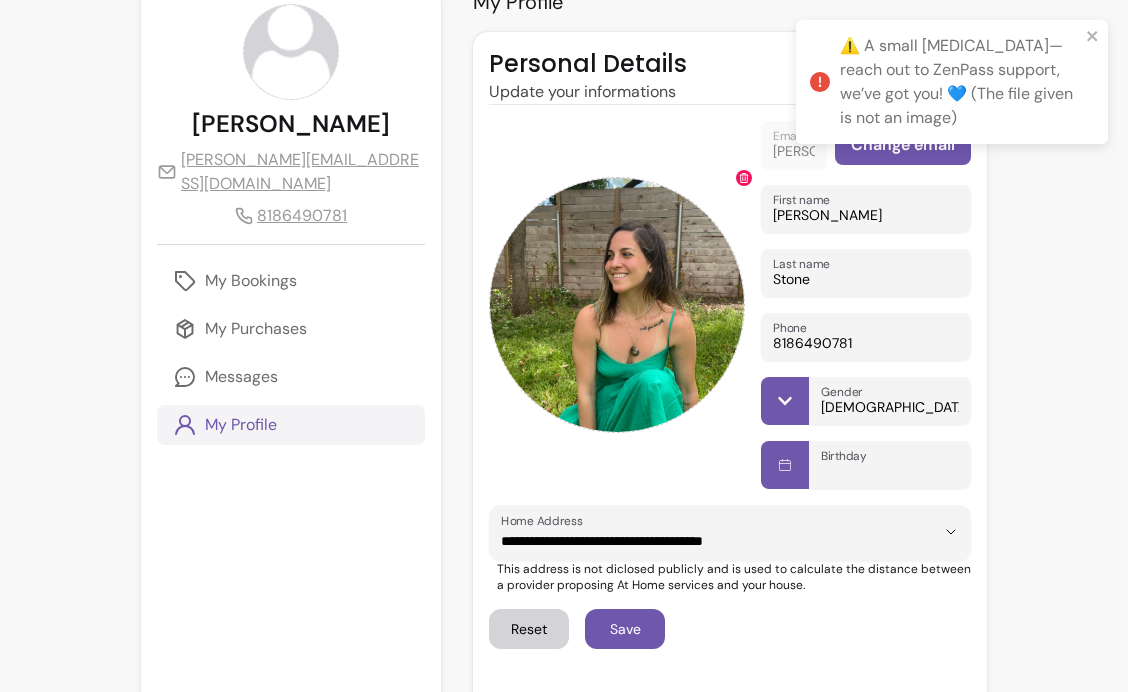 click on "Birthday" at bounding box center (890, 471) 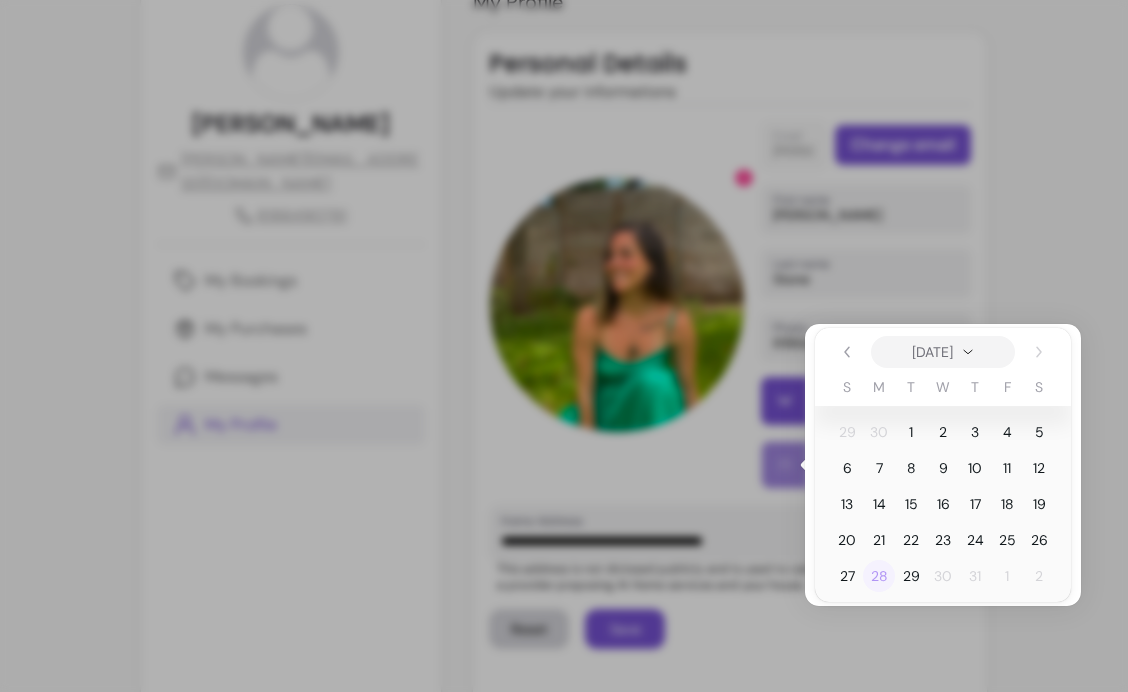 click on "28" at bounding box center [879, 576] 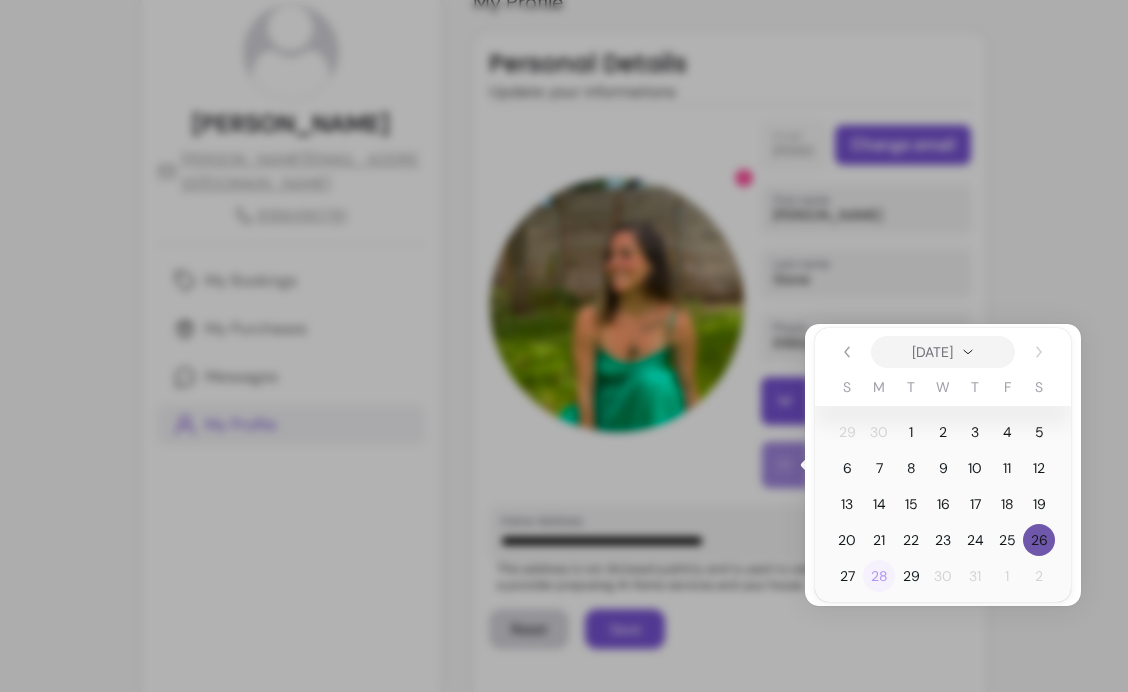 click on "28" at bounding box center [879, 576] 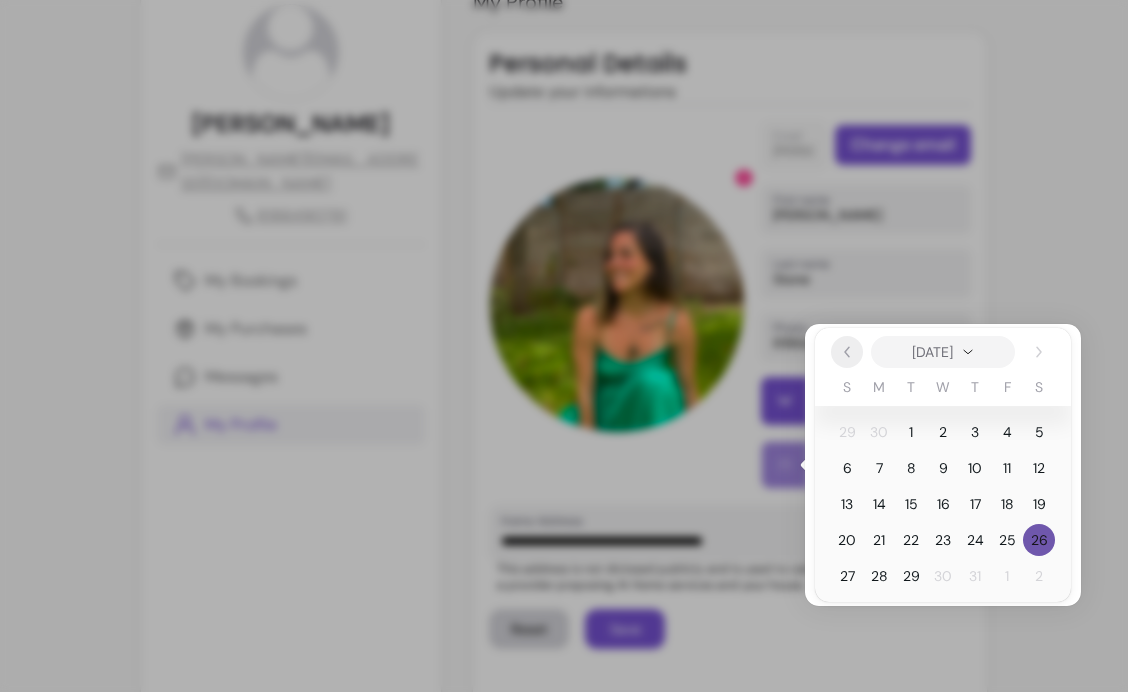 click at bounding box center (847, 352) 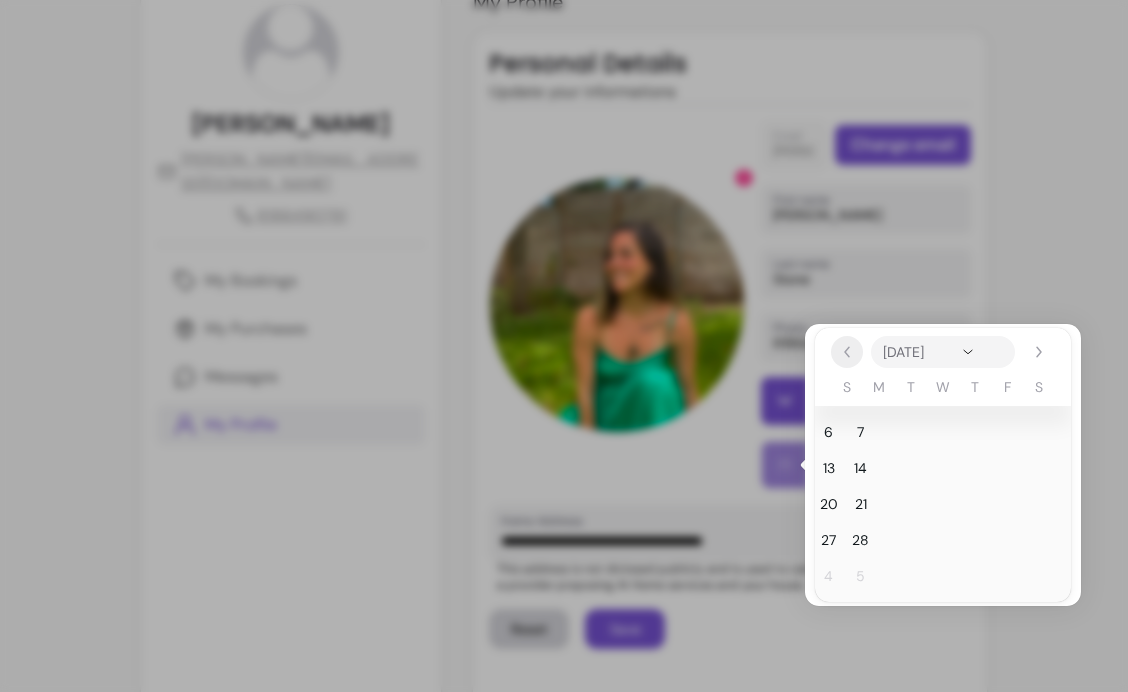 click at bounding box center (847, 352) 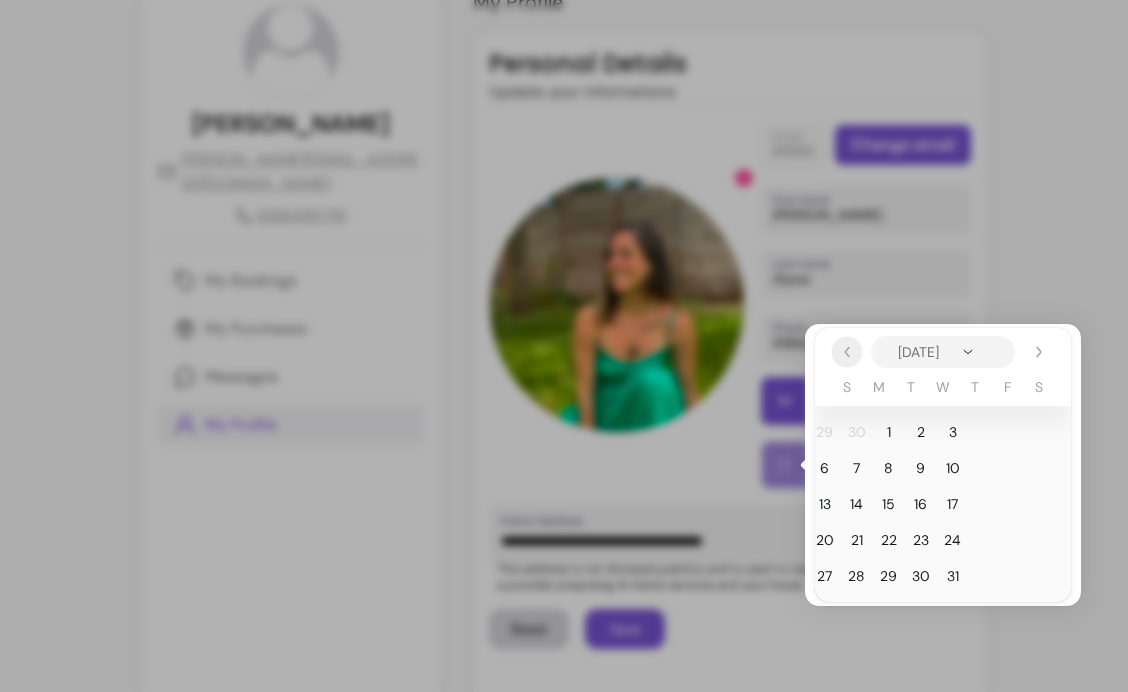 click at bounding box center [846, 351] 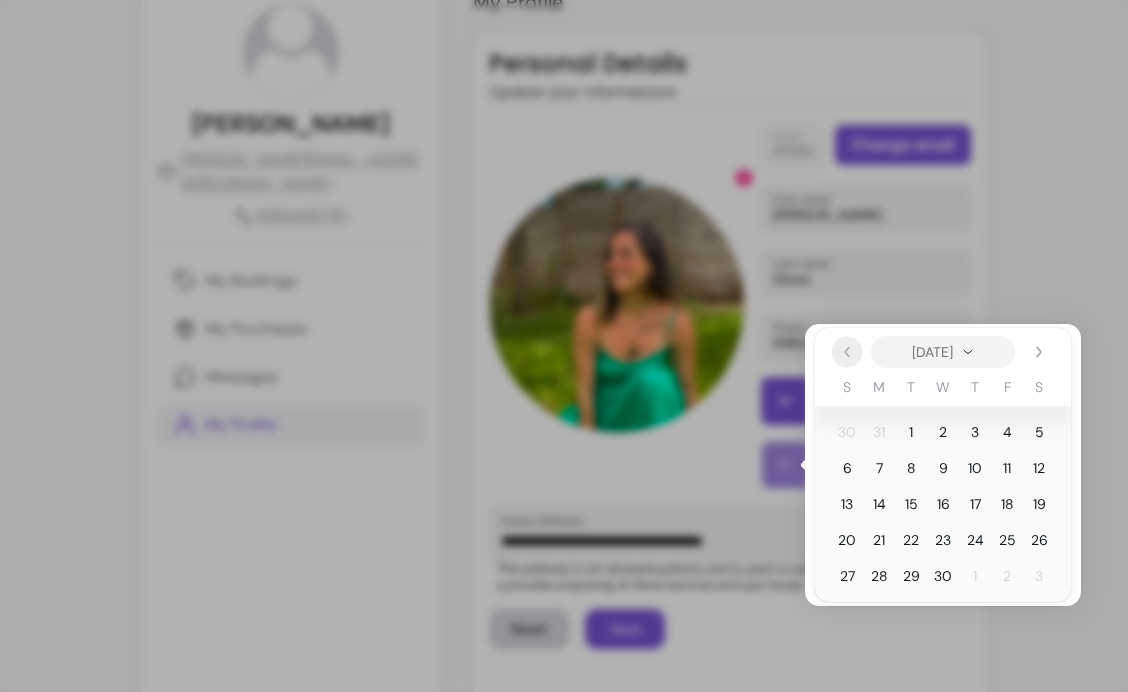 click at bounding box center [846, 351] 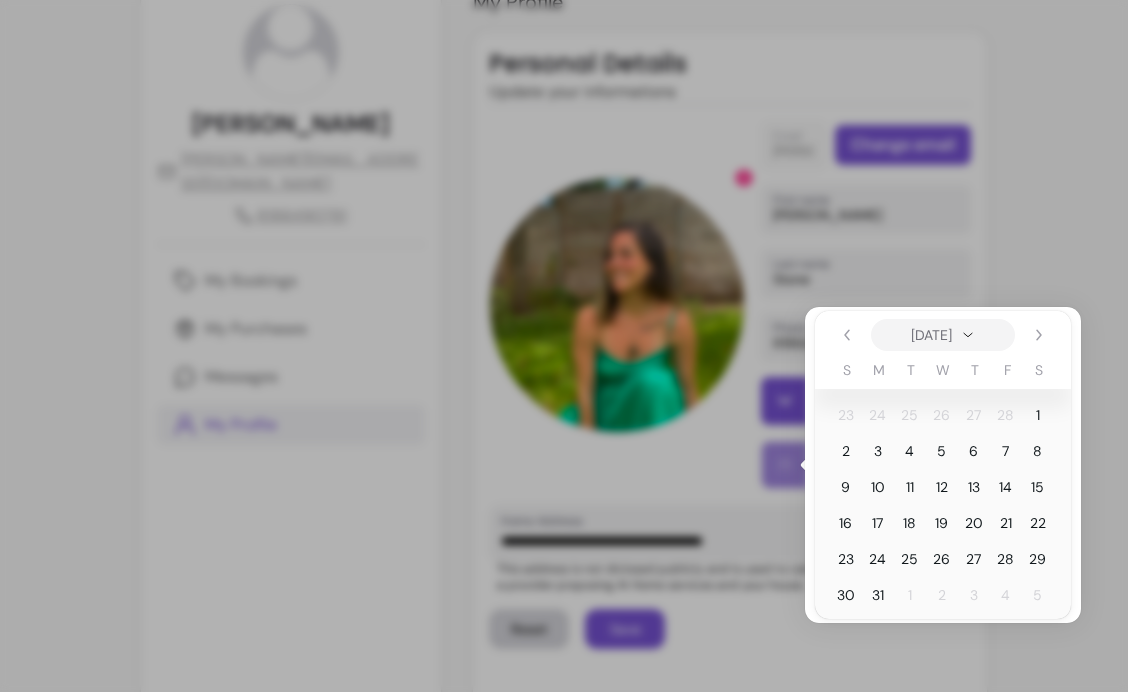 click on "S" at bounding box center (847, 370) 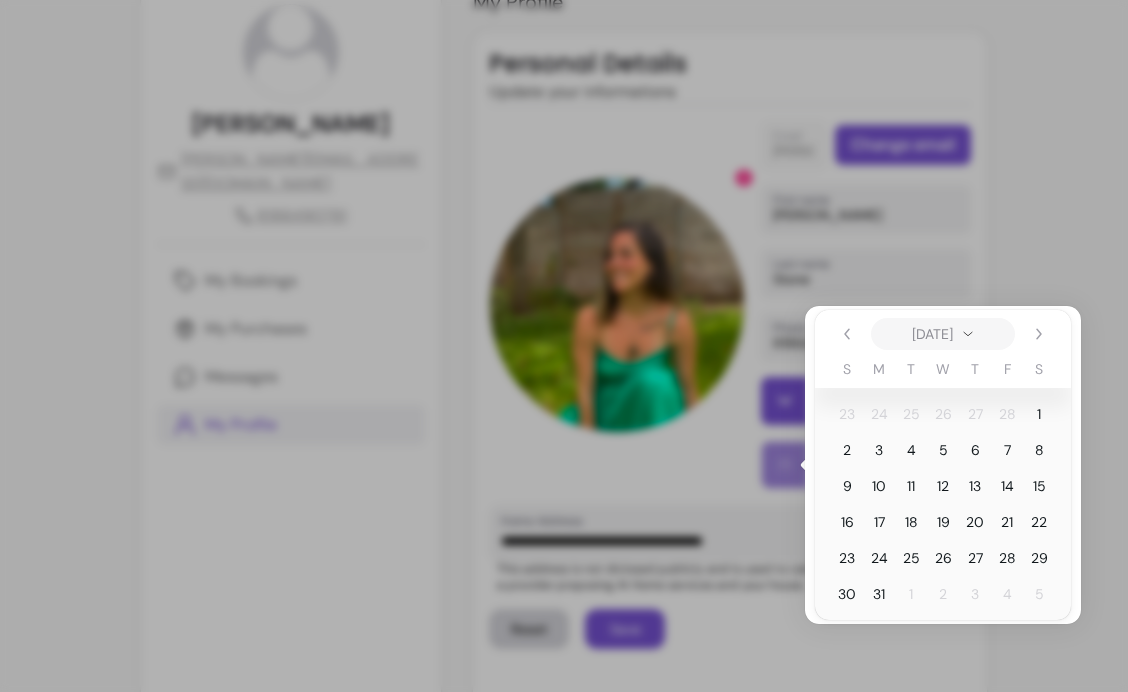 click on "[DATE]" at bounding box center (932, 334) 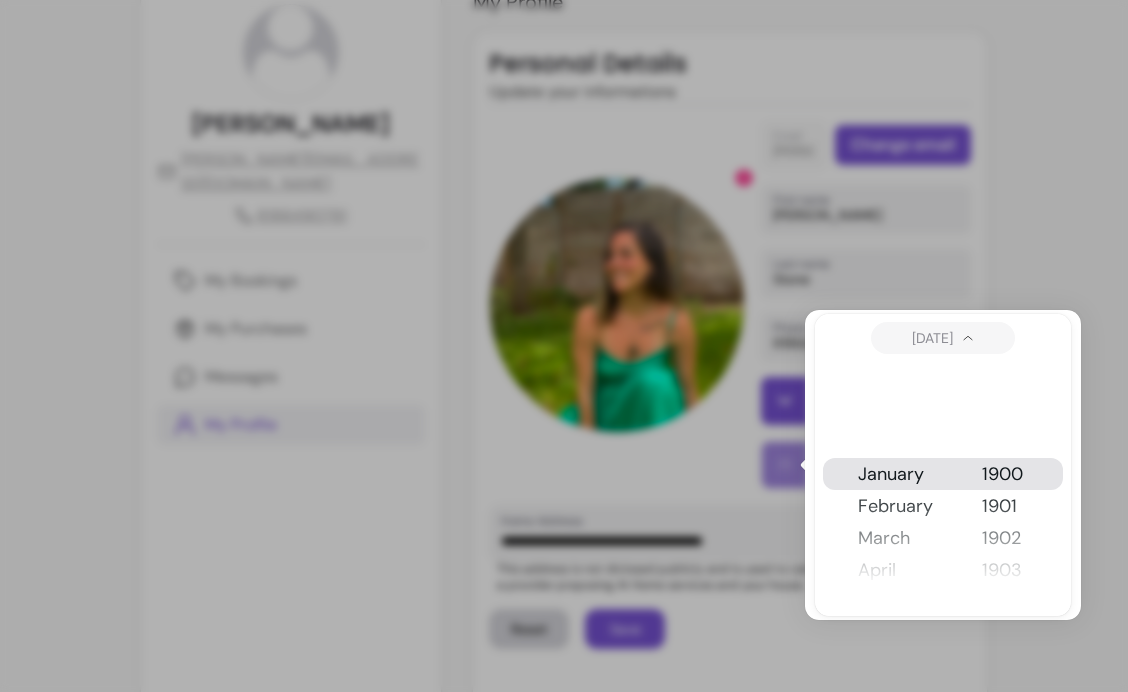 scroll, scrollTop: 64, scrollLeft: 0, axis: vertical 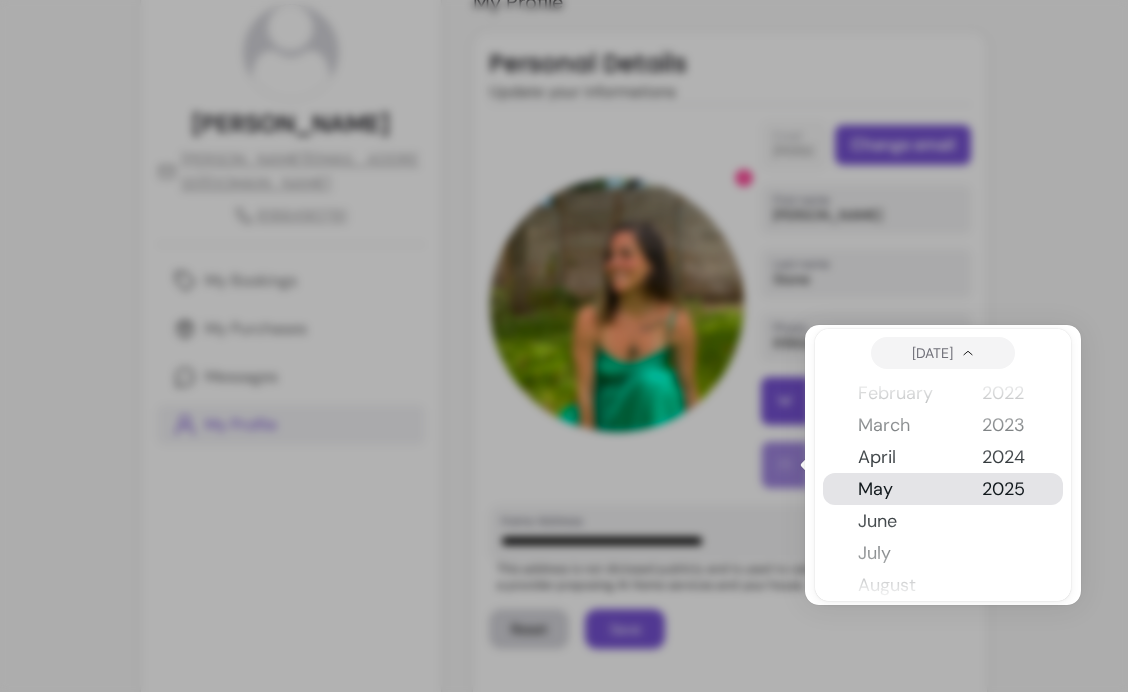 click on "June" at bounding box center (904, 521) 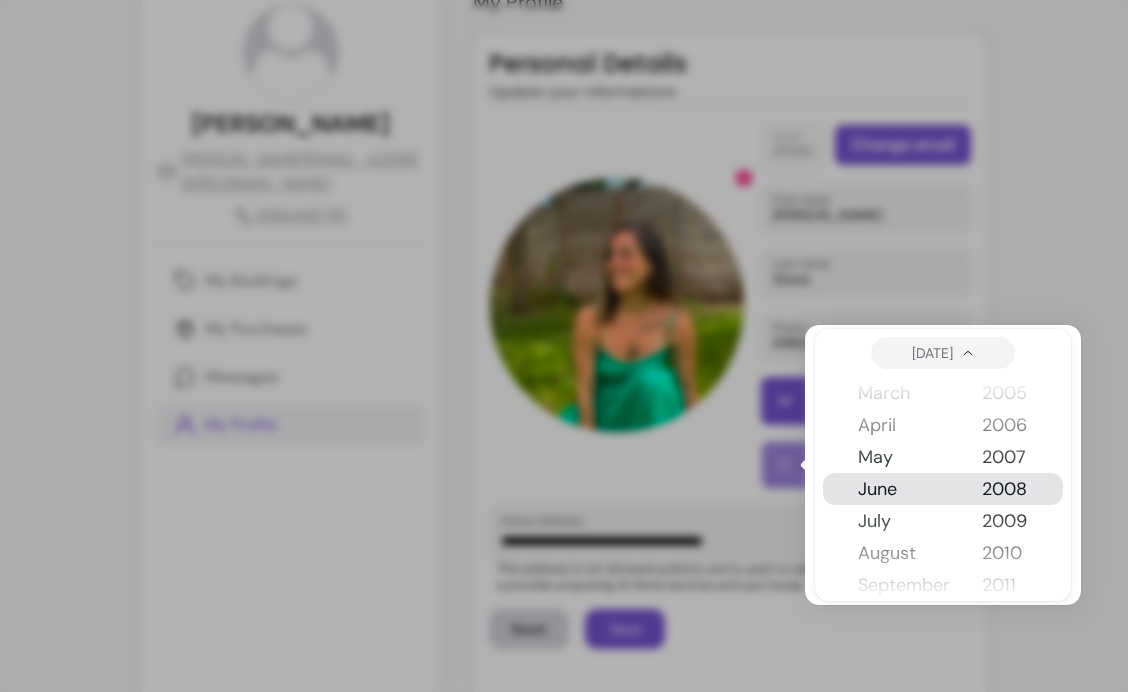 scroll, scrollTop: 3456, scrollLeft: 0, axis: vertical 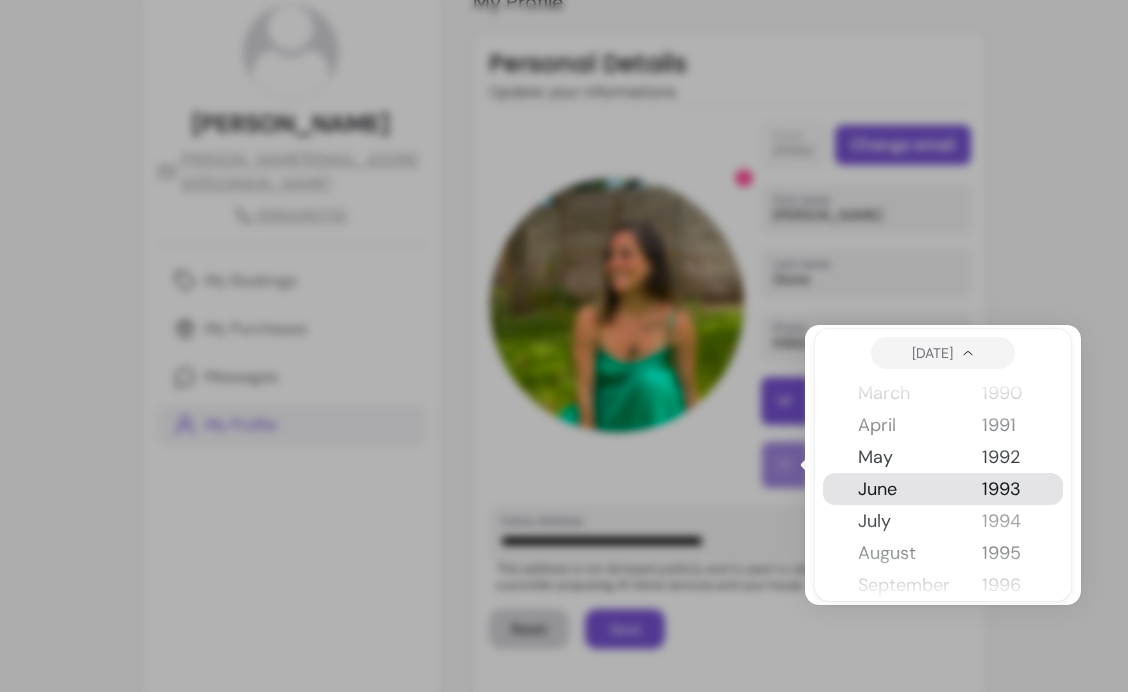 click on "1994" at bounding box center (1005, 521) 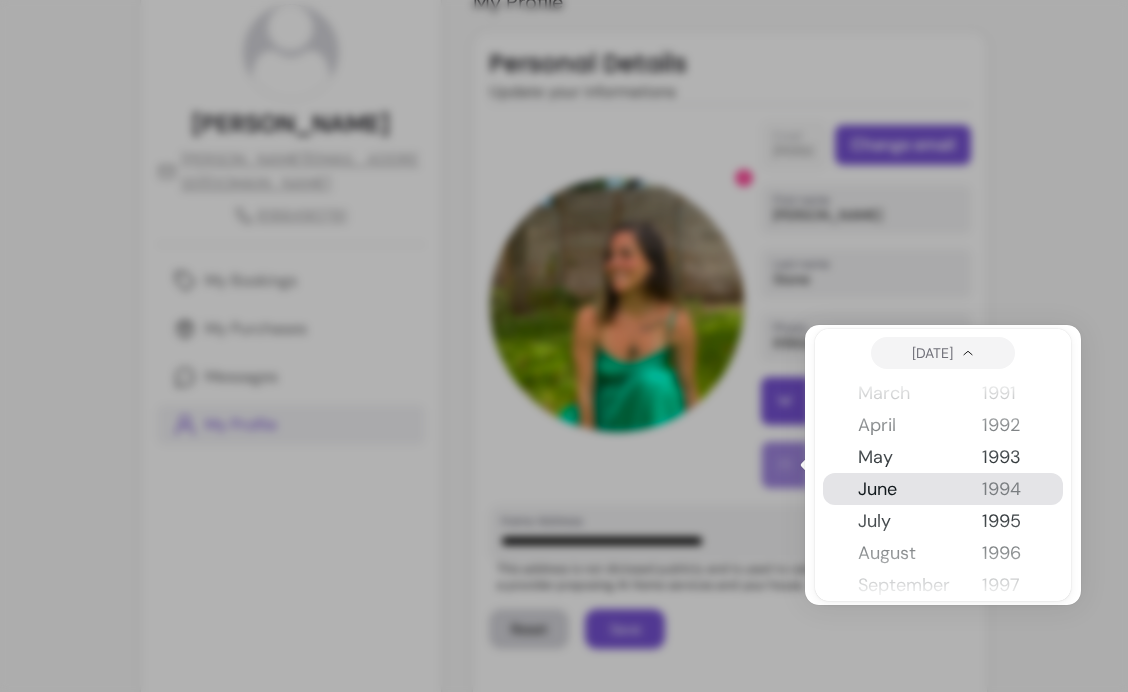 click on "1994" at bounding box center [1005, 489] 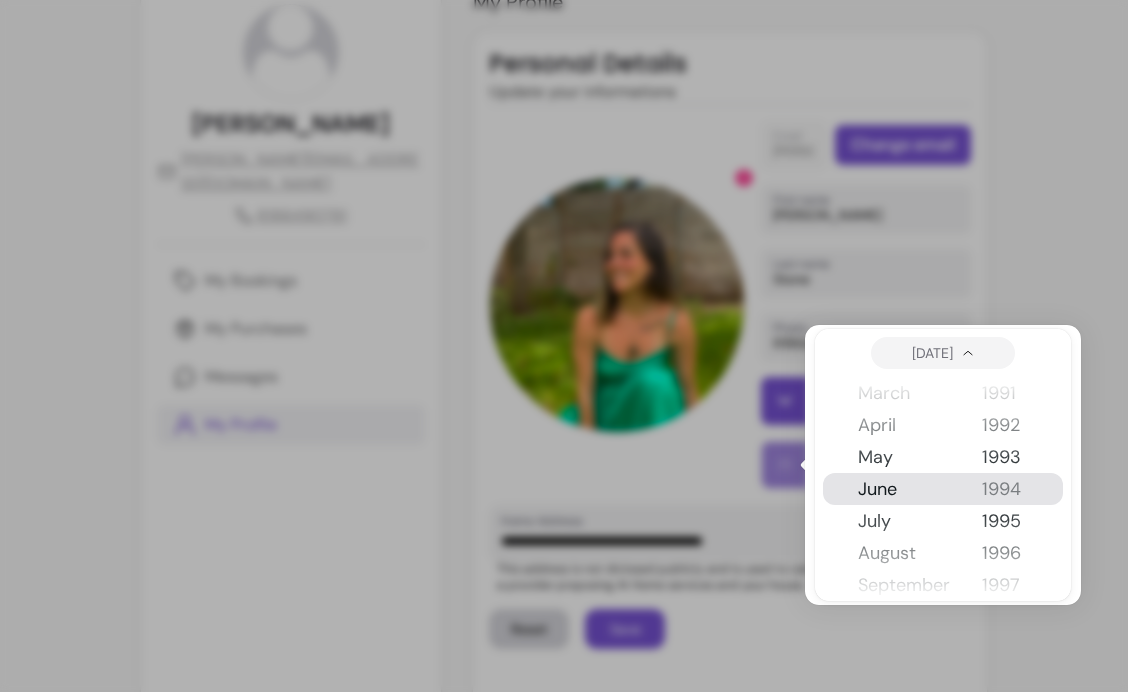 click on "1994" at bounding box center [1005, 489] 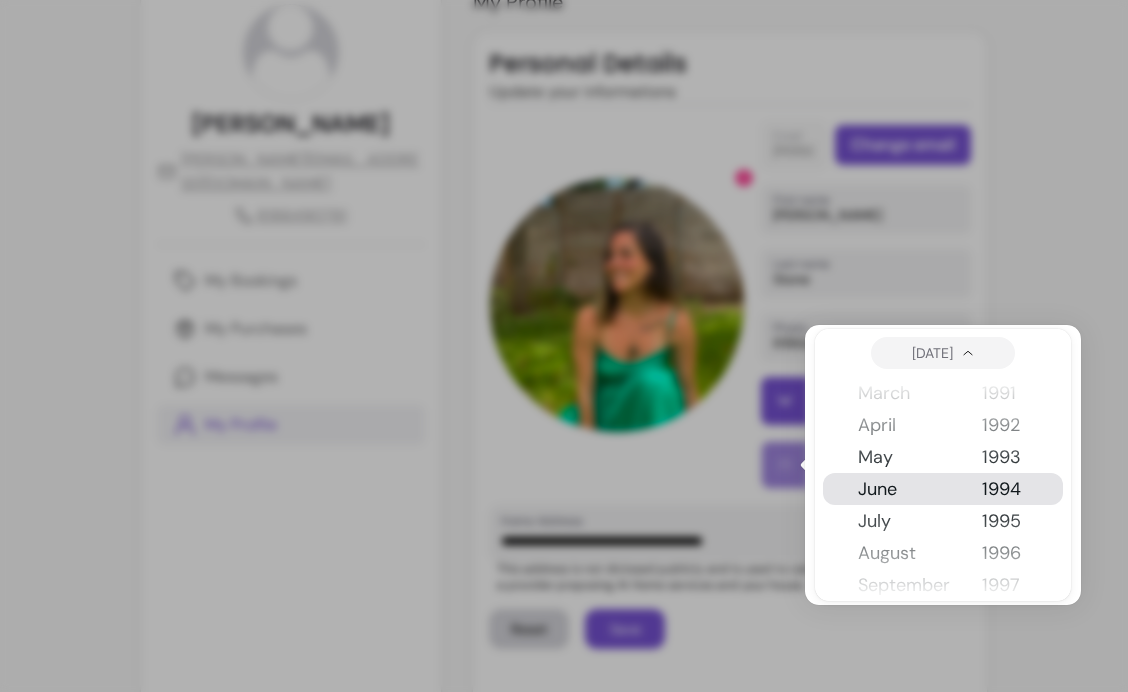 click on "1994" at bounding box center (1005, 489) 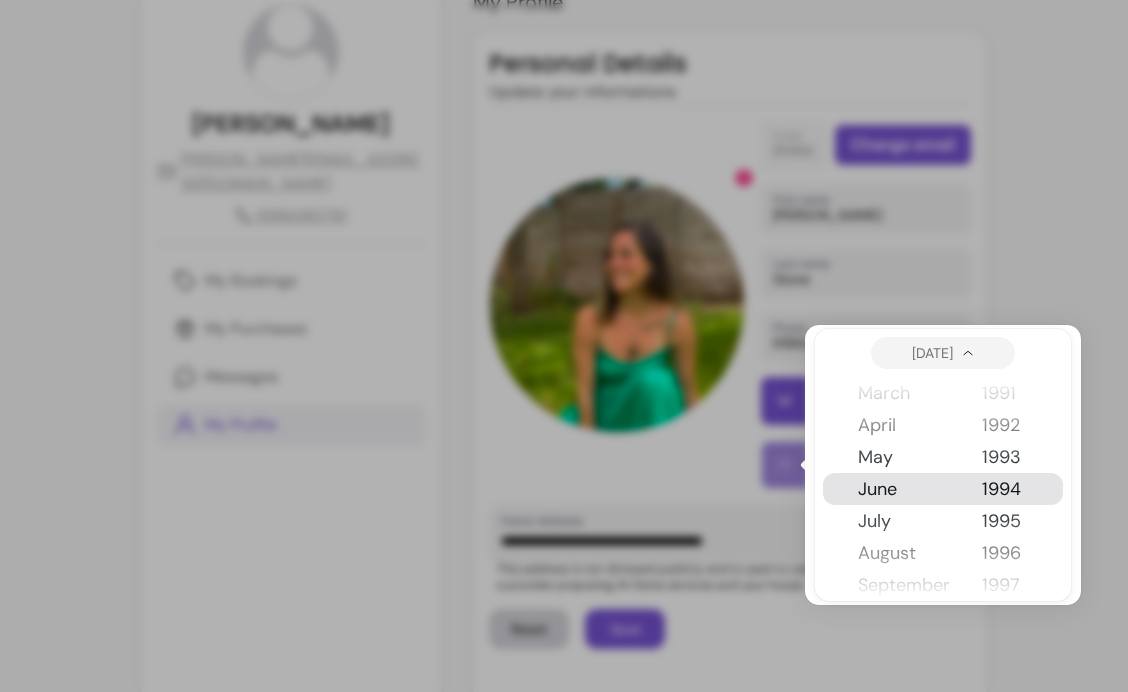 click at bounding box center [564, 346] 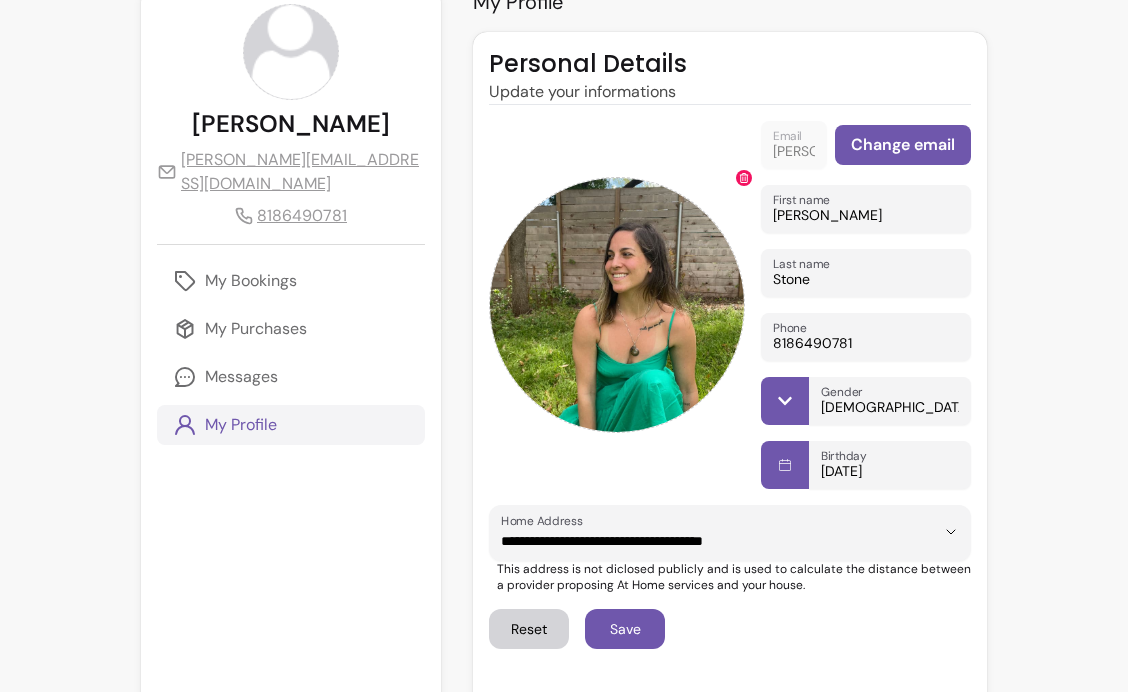 click on "[DATE]" at bounding box center [890, 471] 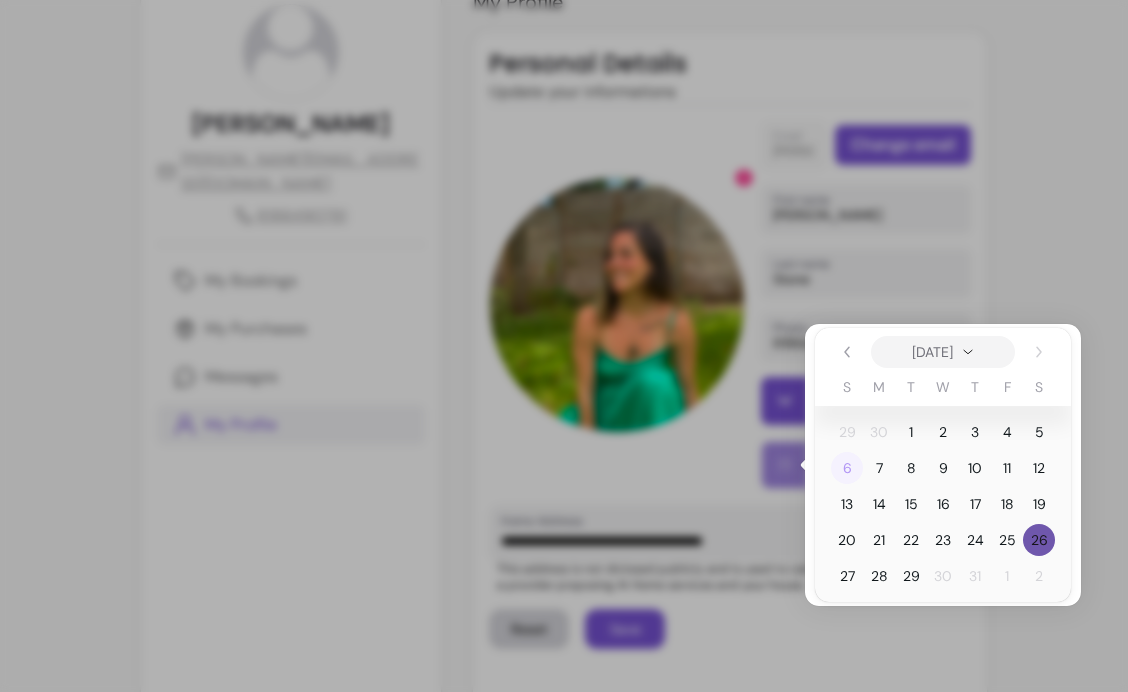 click on "6" at bounding box center (847, 468) 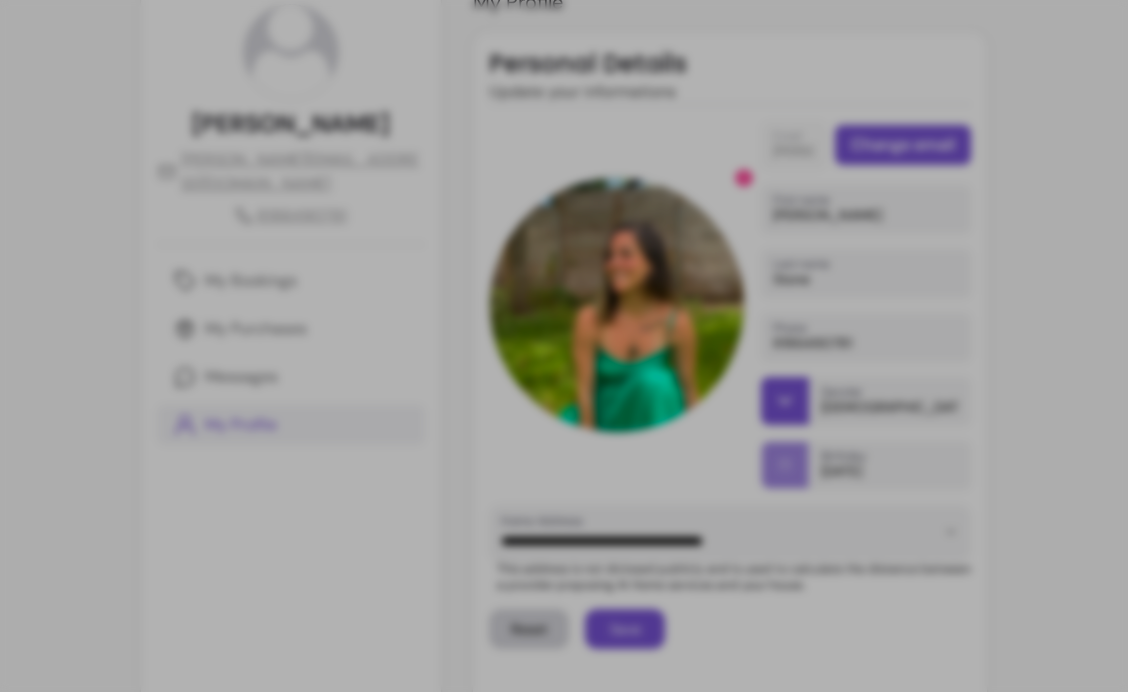 click on "6" at bounding box center [839, 468] 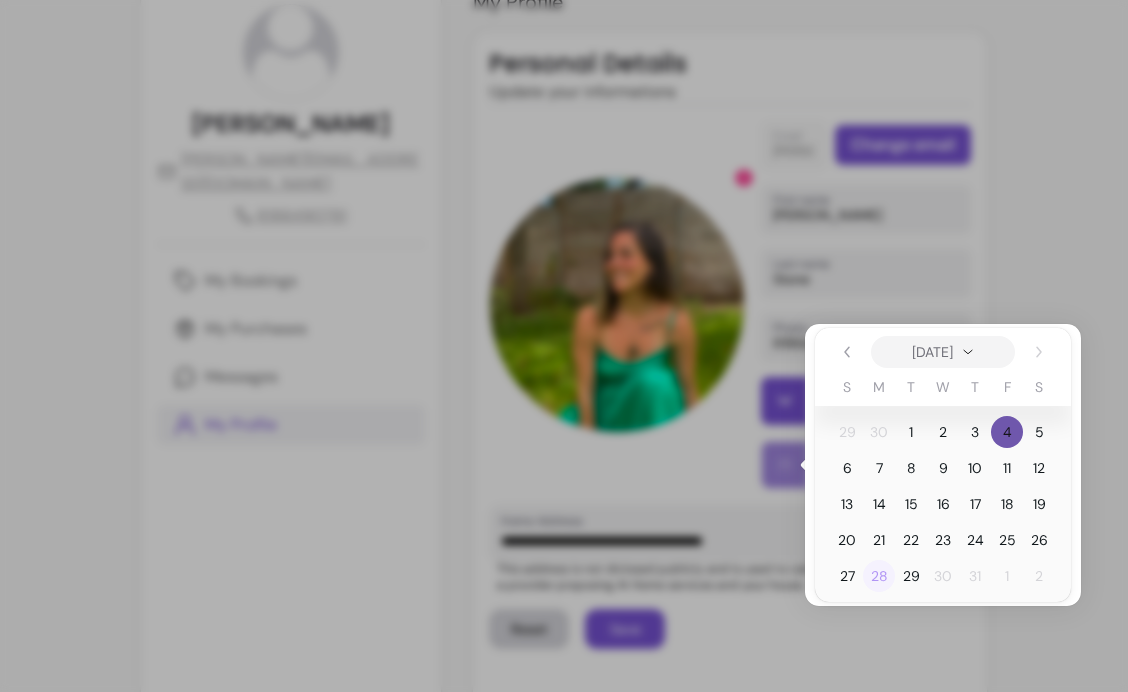 click on "28" at bounding box center [879, 576] 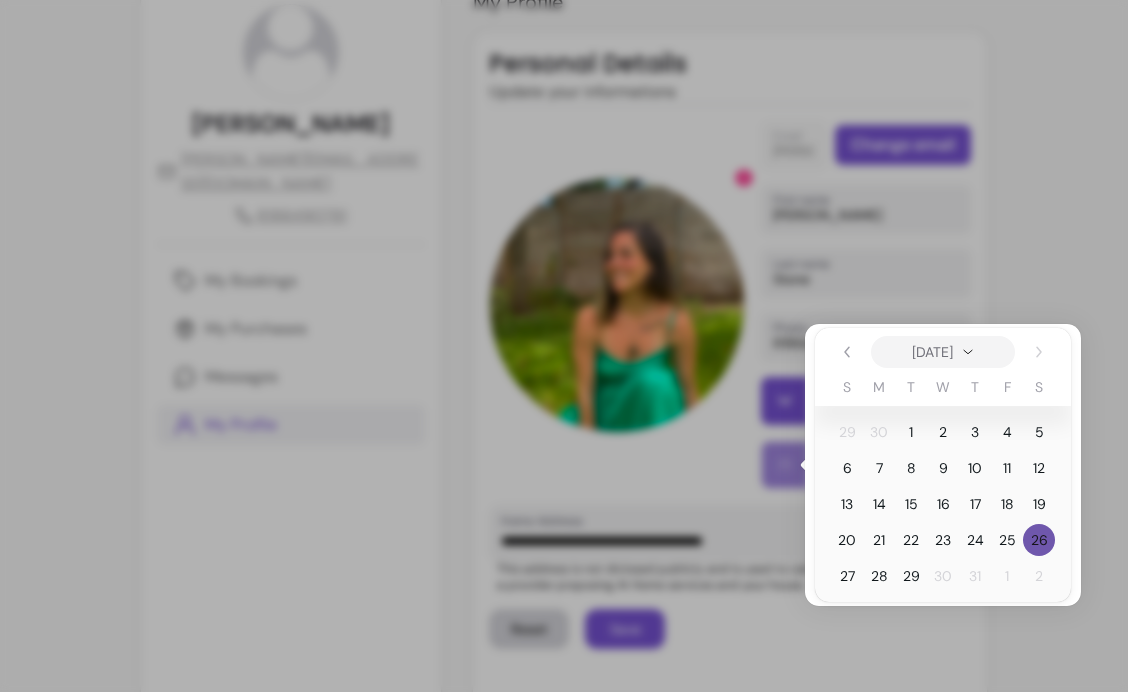 click at bounding box center (564, 346) 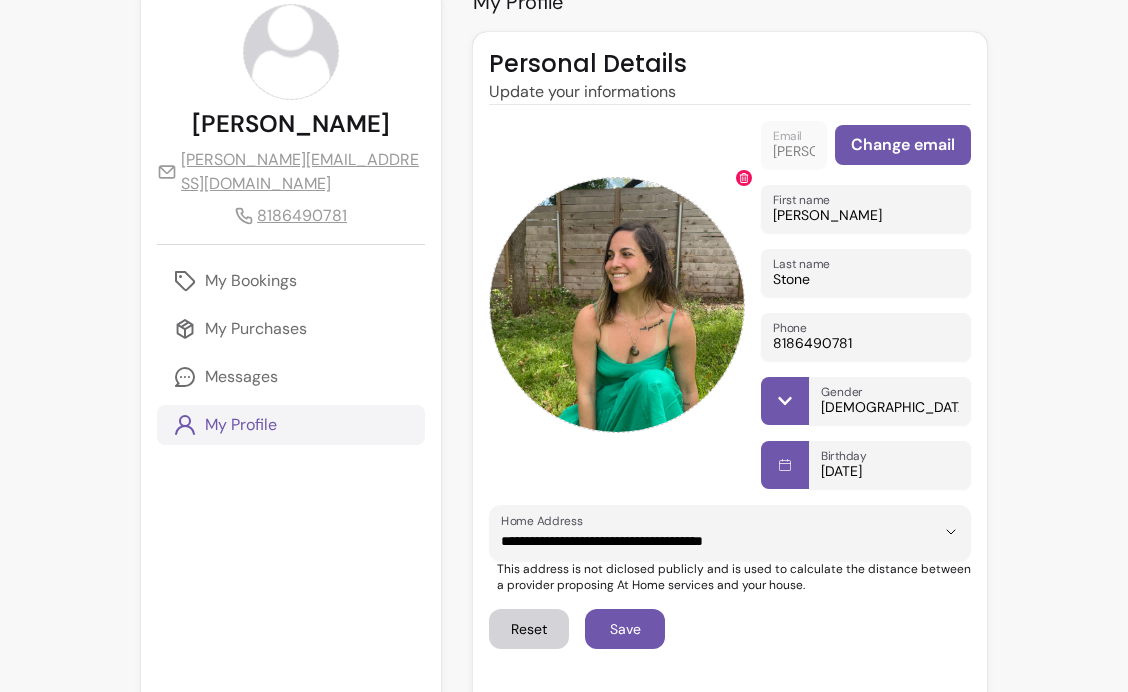 click on "[DATE]" at bounding box center [890, 471] 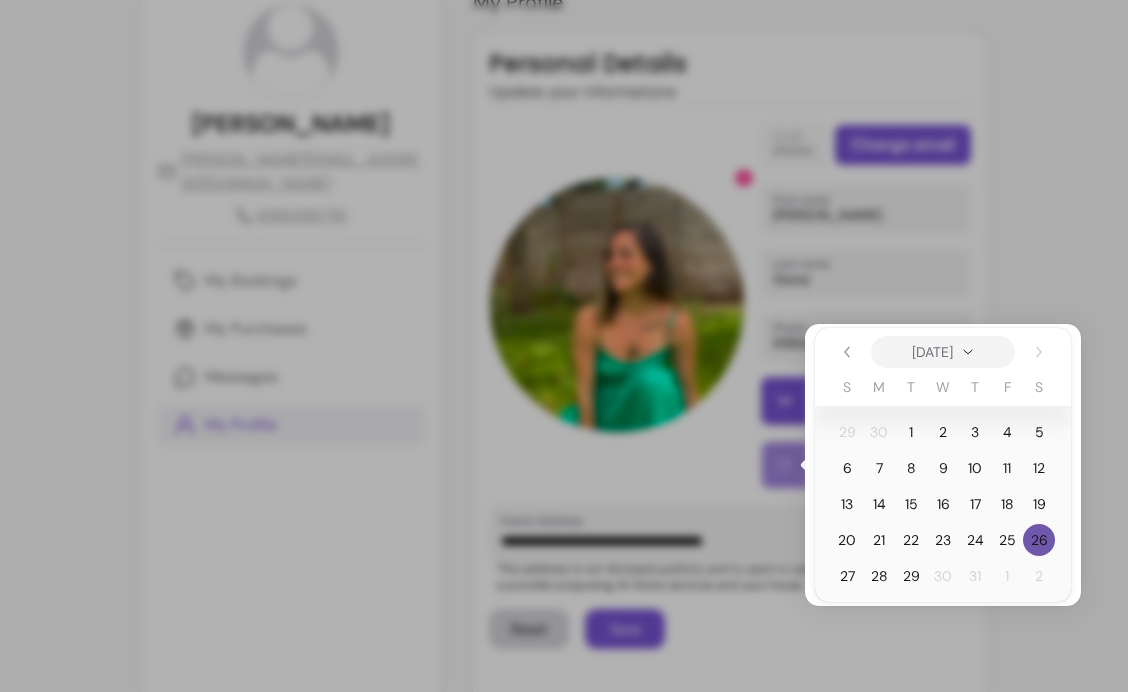 click at bounding box center [564, 346] 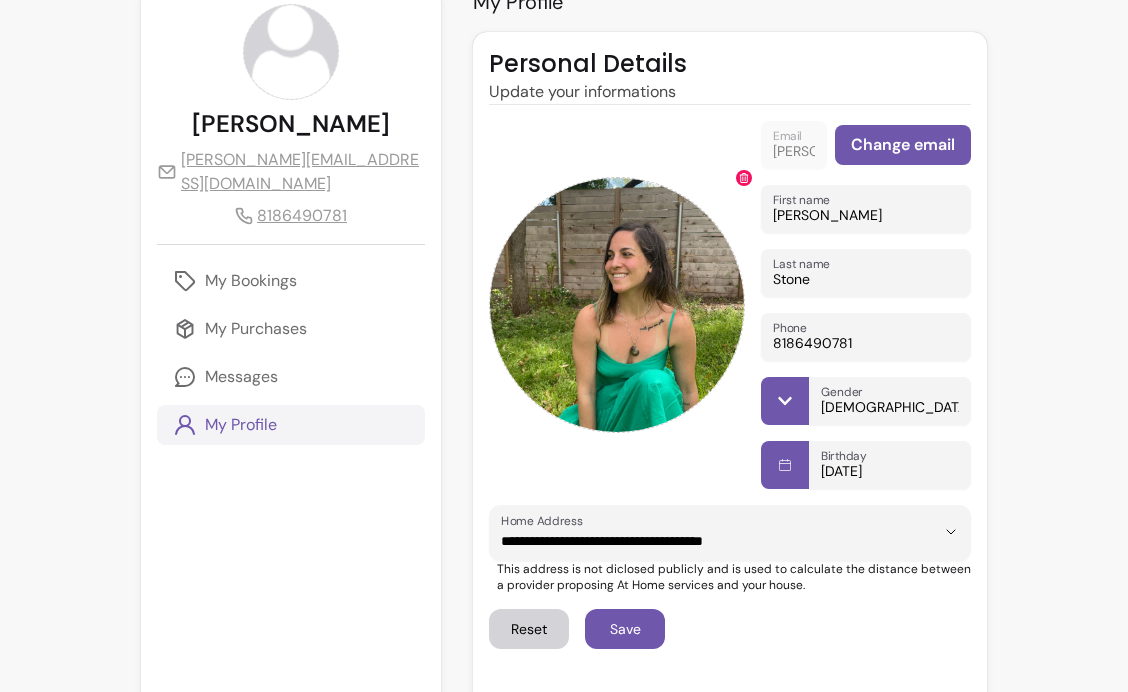 click on "[DATE]" at bounding box center (890, 471) 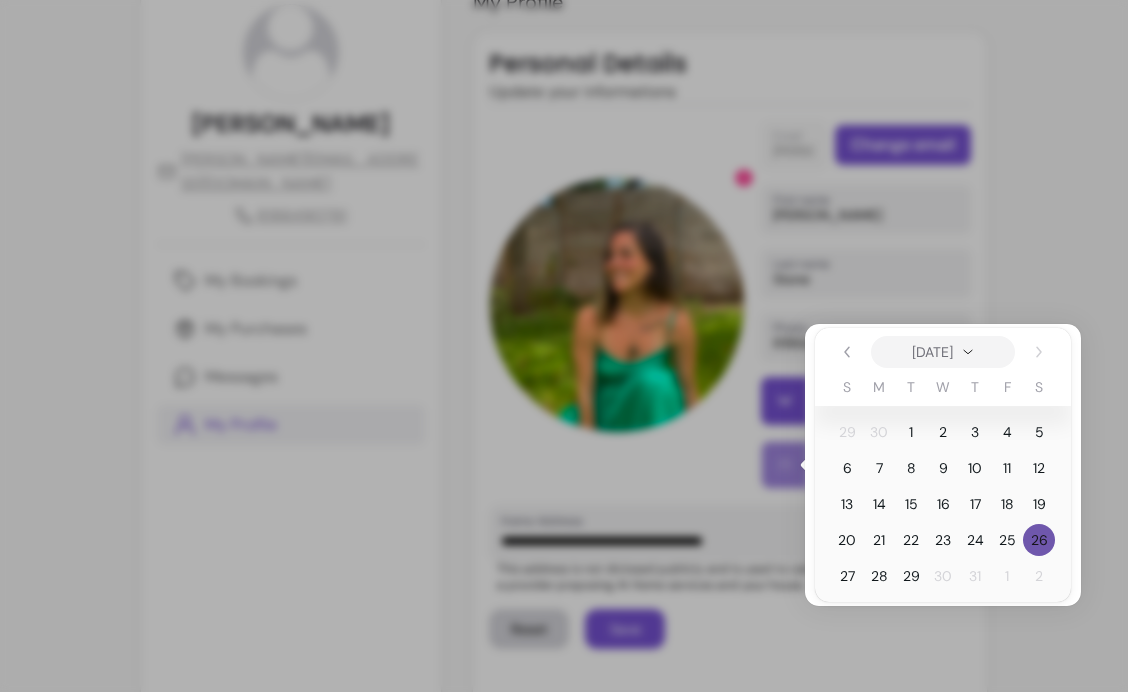 click at bounding box center [564, 346] 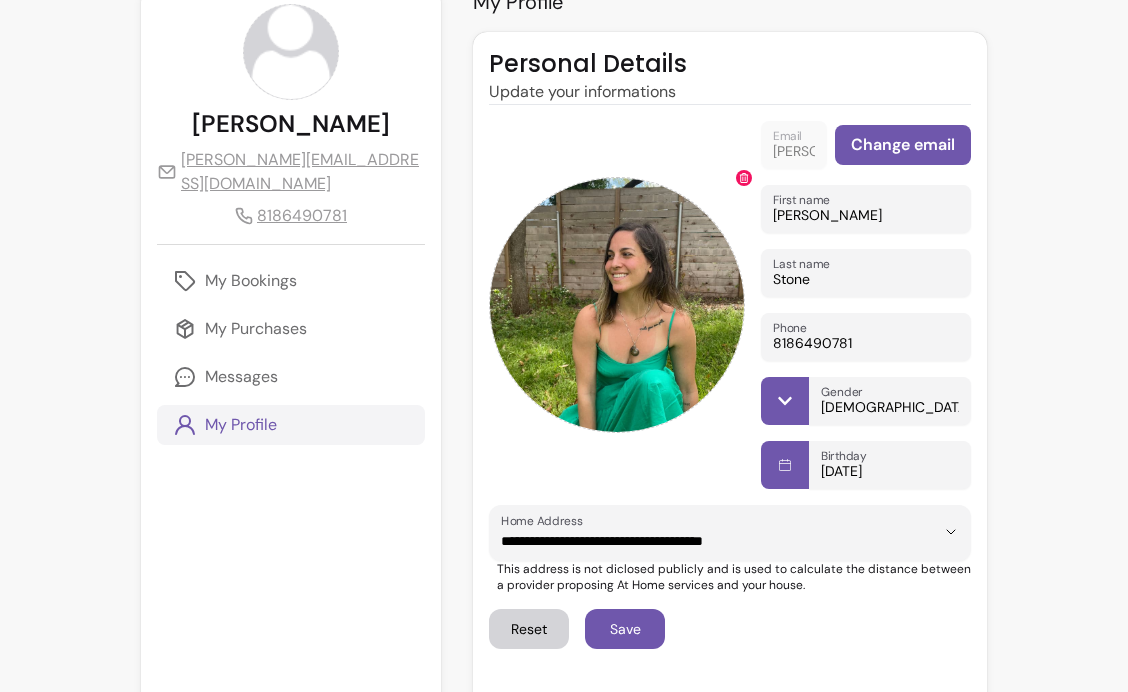 click on "[DATE]" at bounding box center [890, 471] 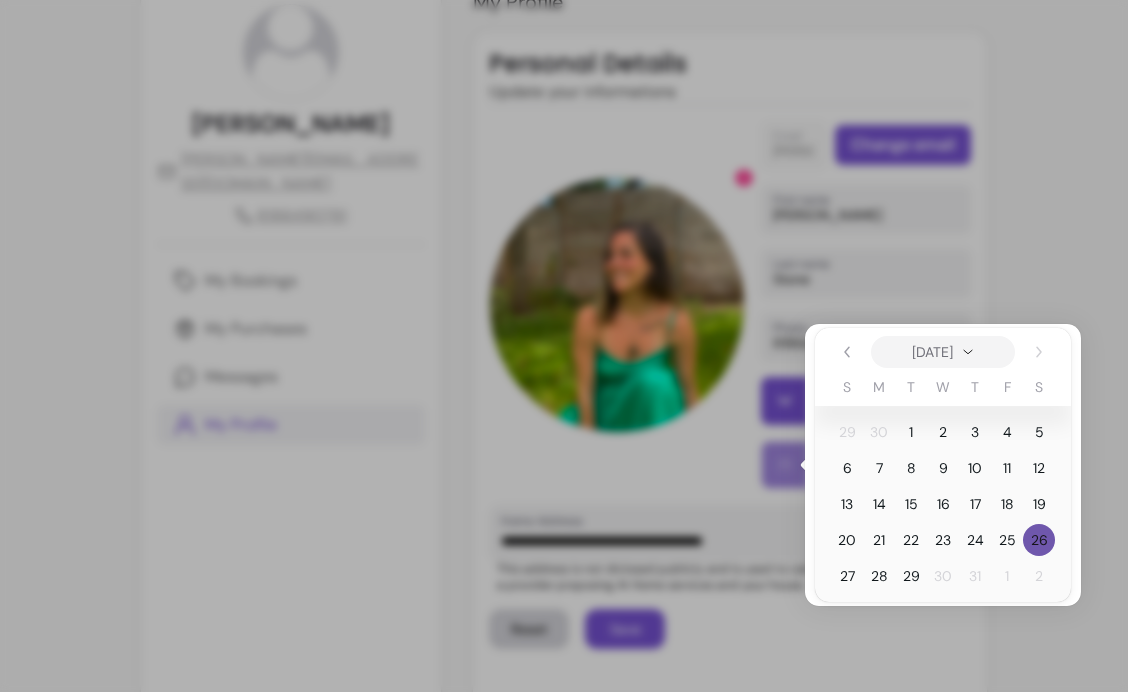 click at bounding box center (564, 346) 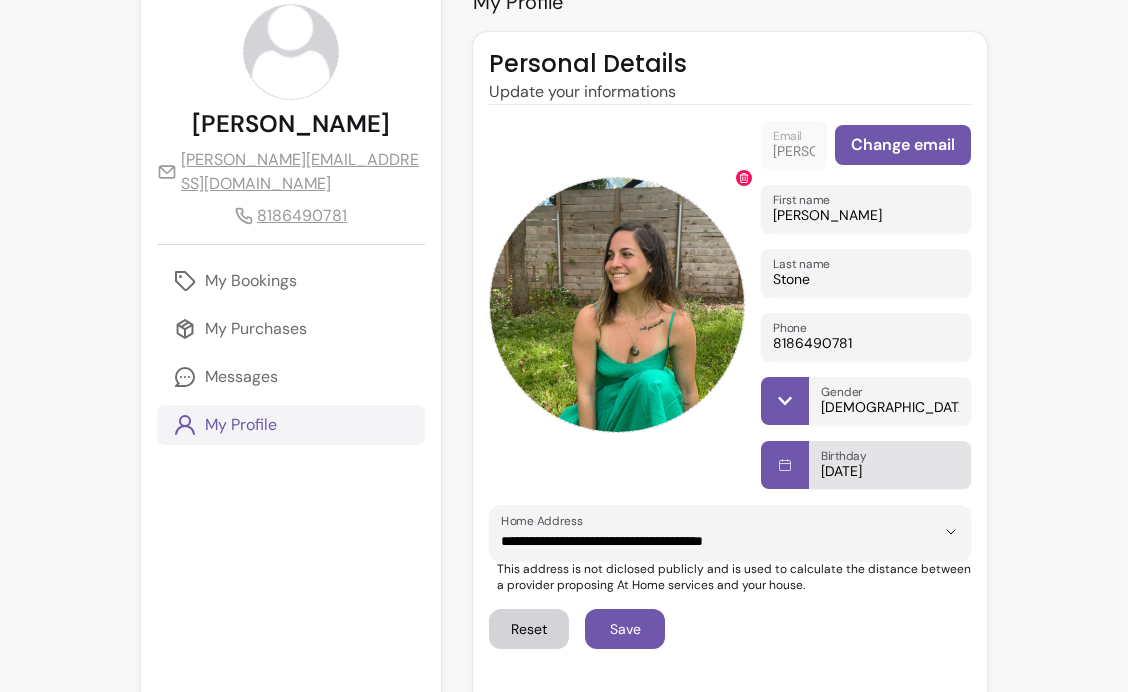 click on "Birthday" at bounding box center (847, 455) 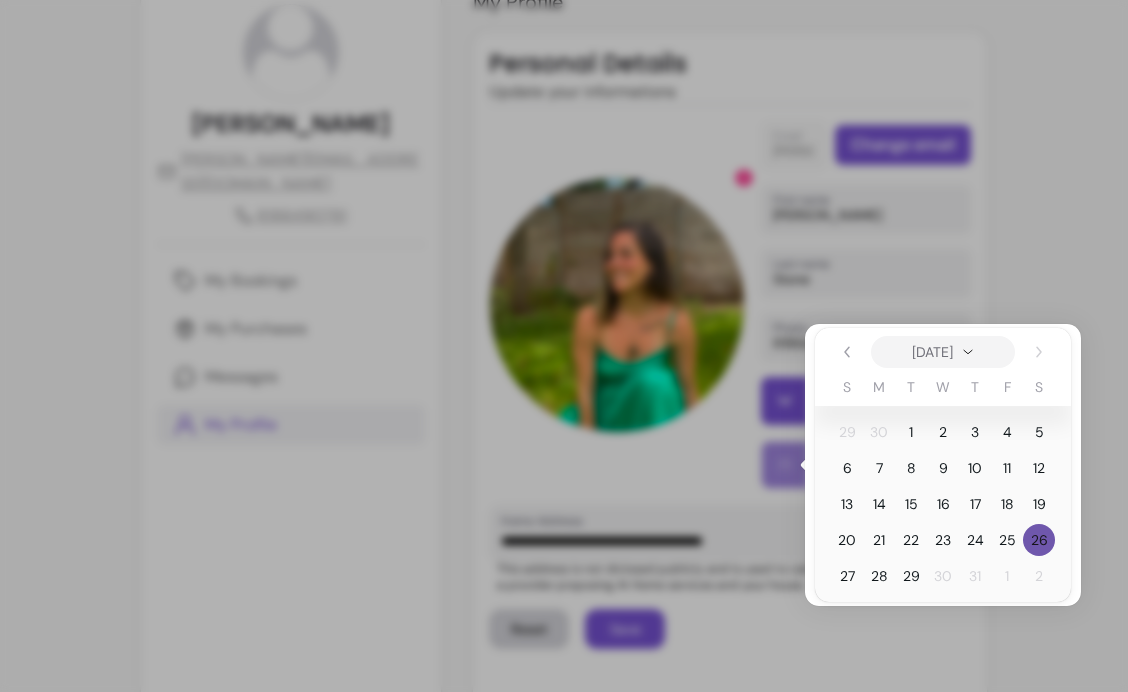 click at bounding box center [564, 346] 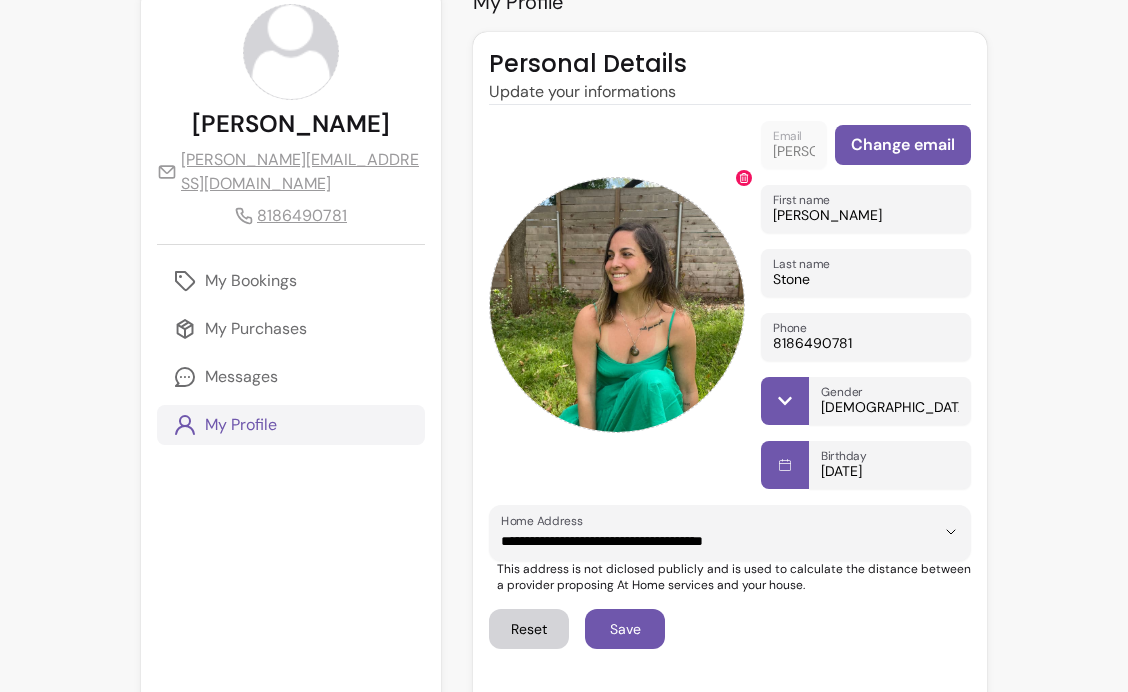 click on "[DATE]" at bounding box center [890, 471] 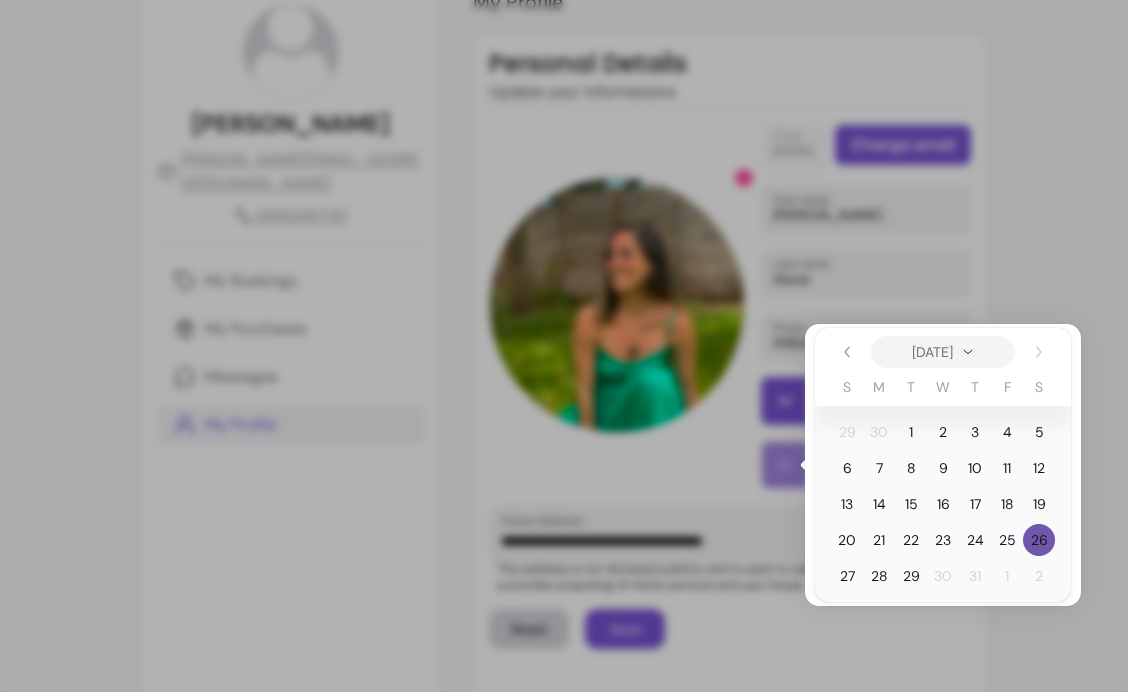 click at bounding box center (564, 346) 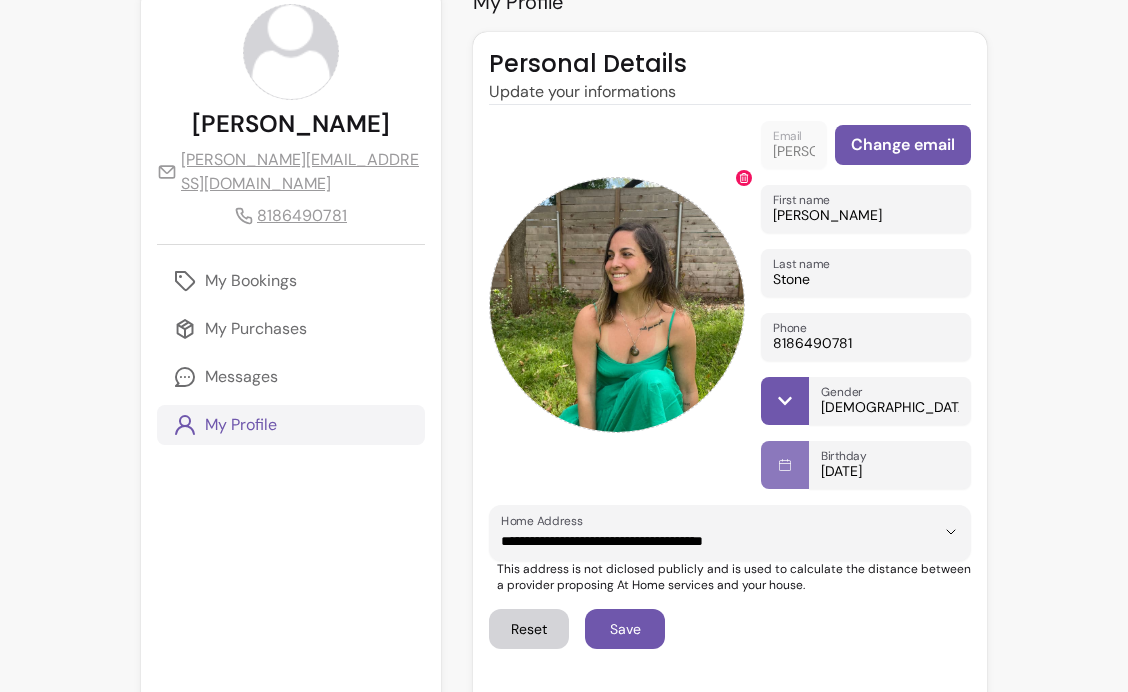 click 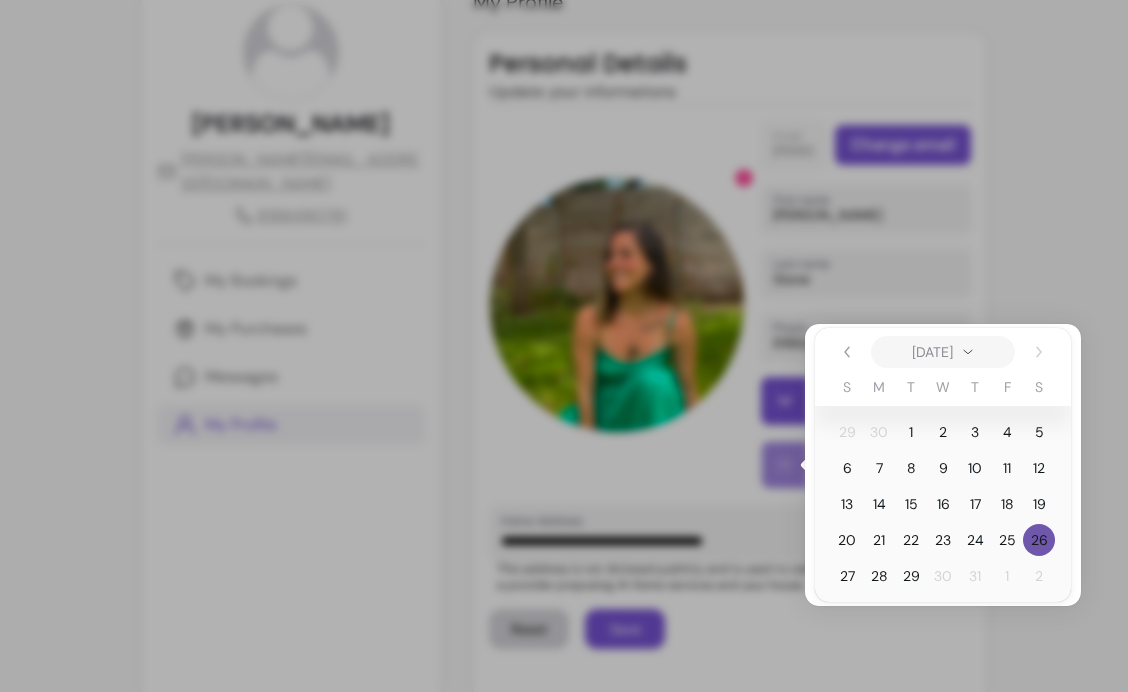 click on "[DATE]" at bounding box center [932, 352] 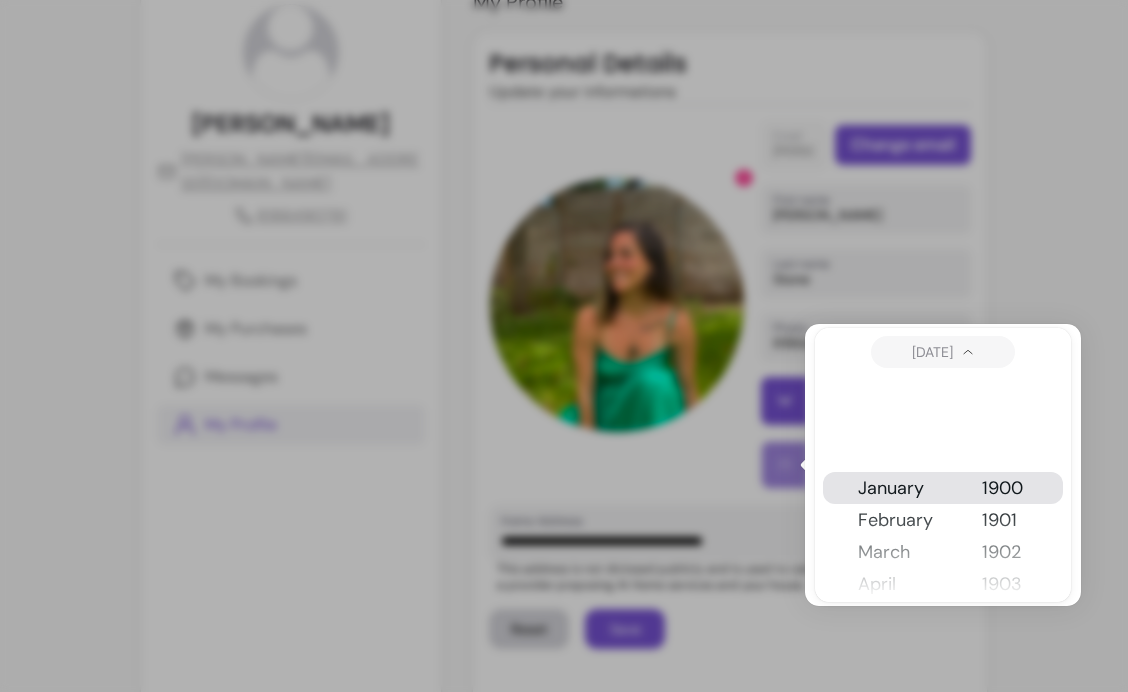 scroll, scrollTop: 51, scrollLeft: 0, axis: vertical 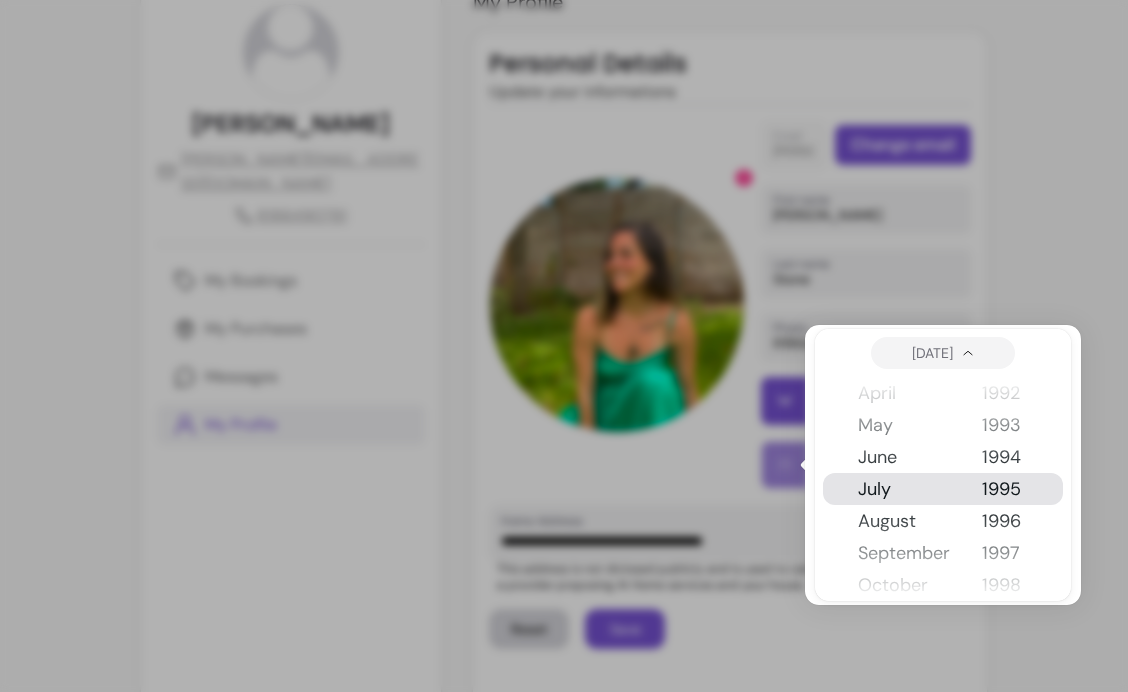 click on "1994" at bounding box center [1005, 457] 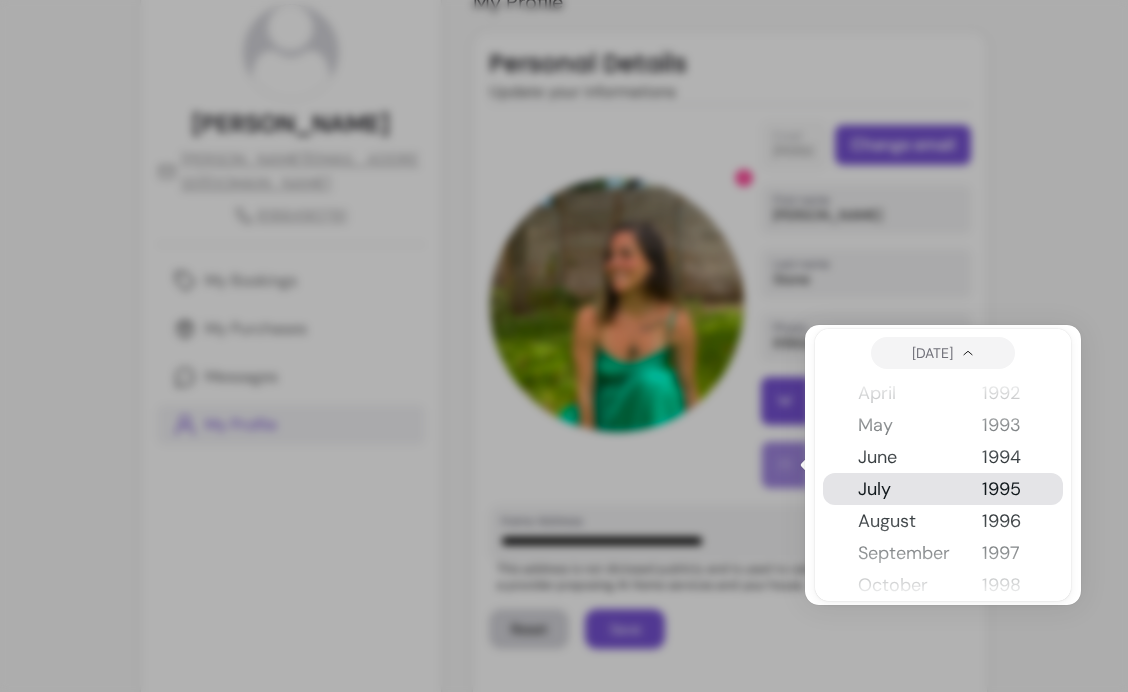 scroll, scrollTop: 3008, scrollLeft: 0, axis: vertical 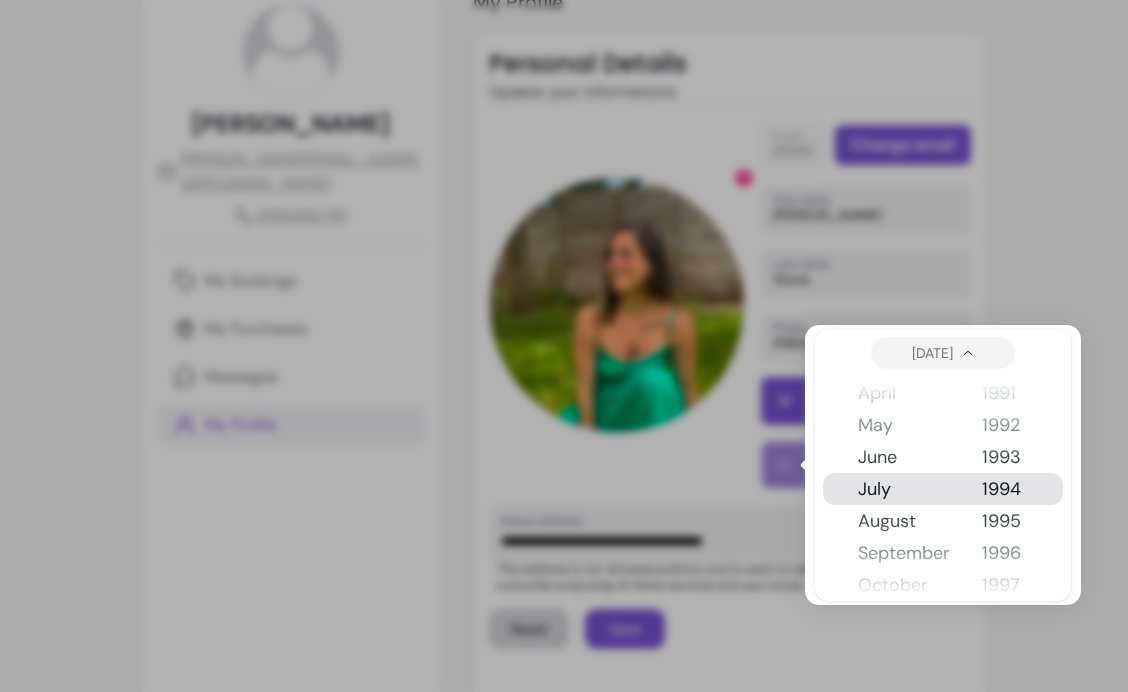 click on "1994" at bounding box center (1005, 489) 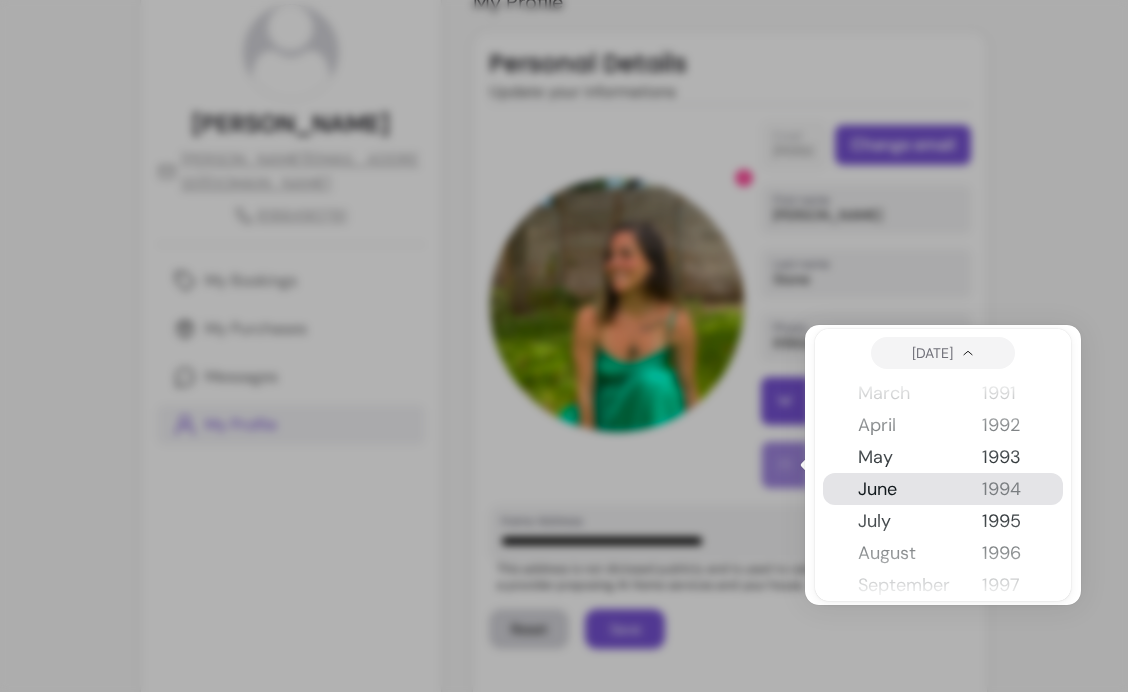 click on "1994" at bounding box center [1005, 489] 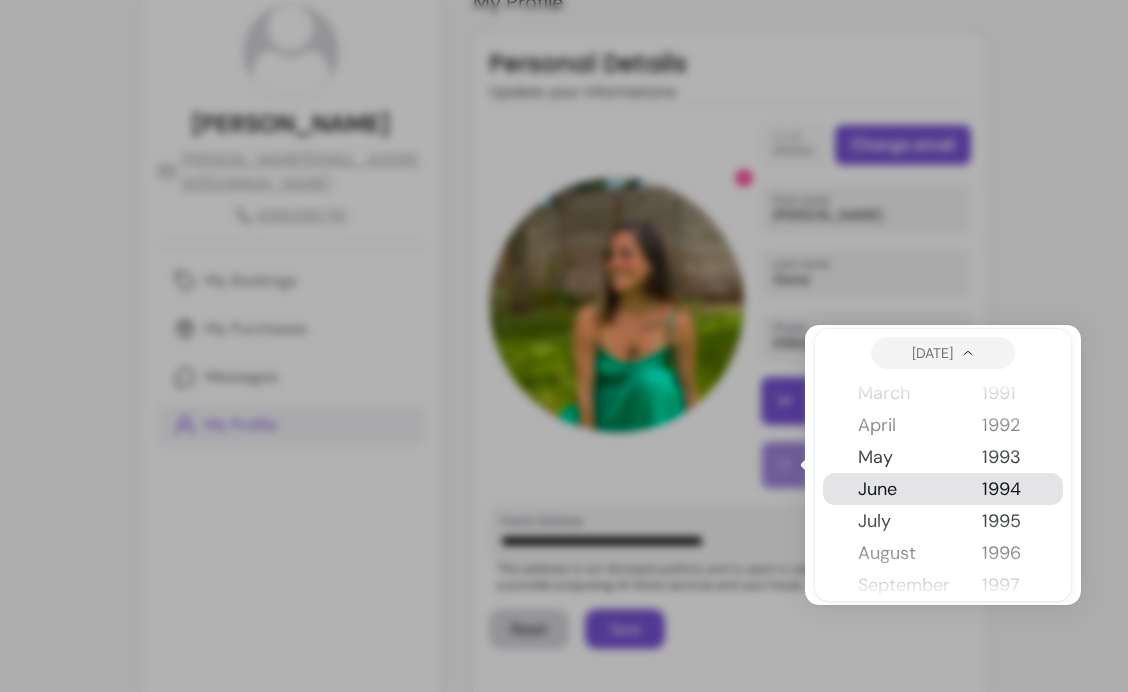 click on "1994" at bounding box center (1005, 489) 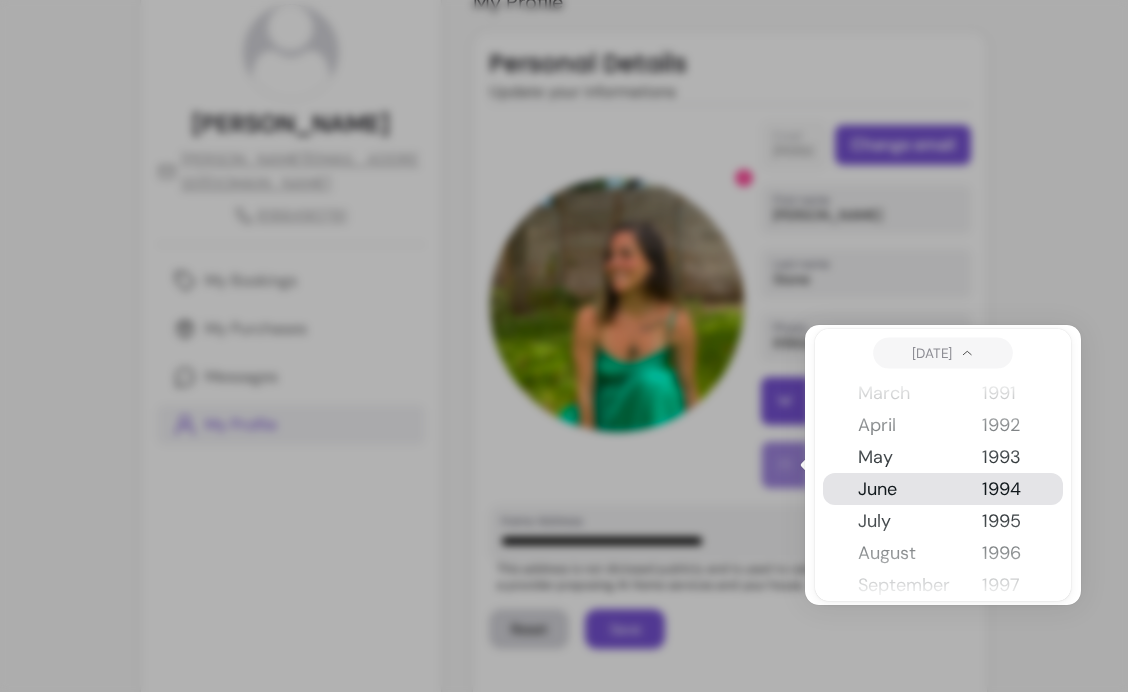 click on "[DATE]" at bounding box center [943, 352] 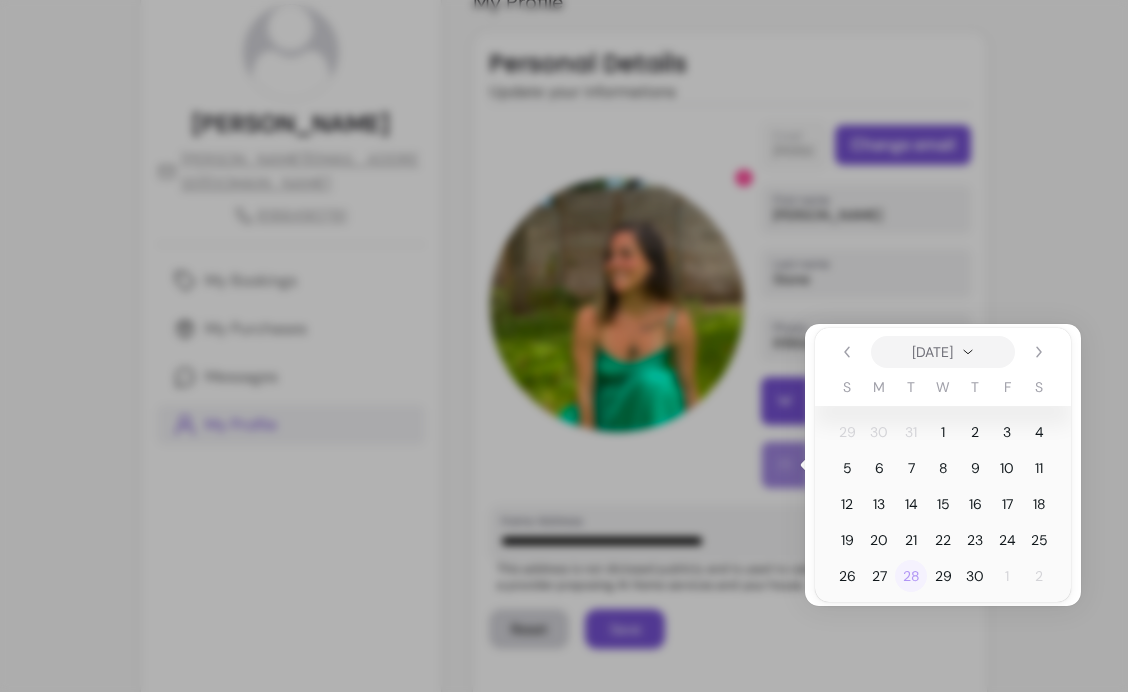 click on "28" at bounding box center (911, 576) 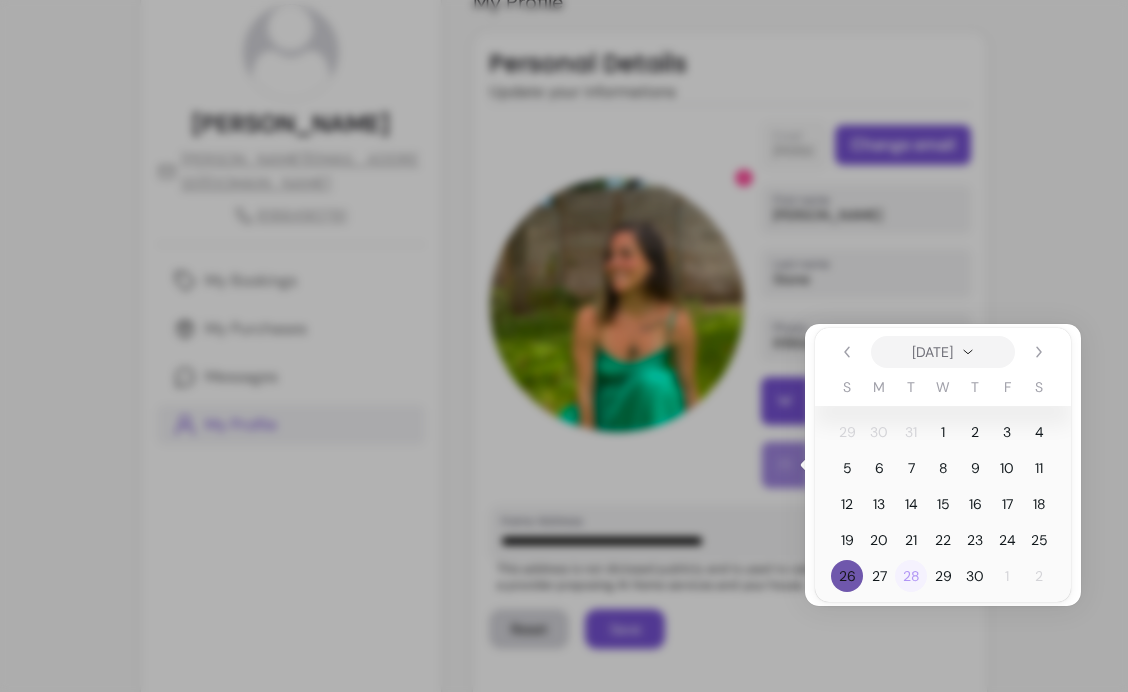click on "28" at bounding box center (911, 576) 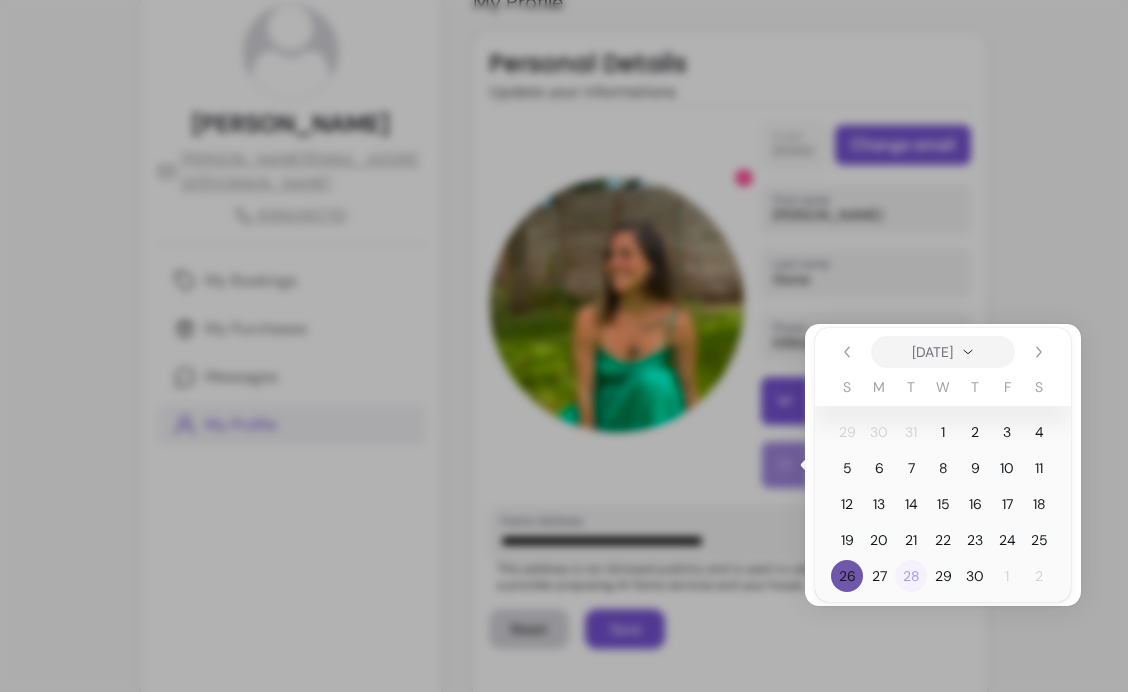 click on "28" at bounding box center [911, 576] 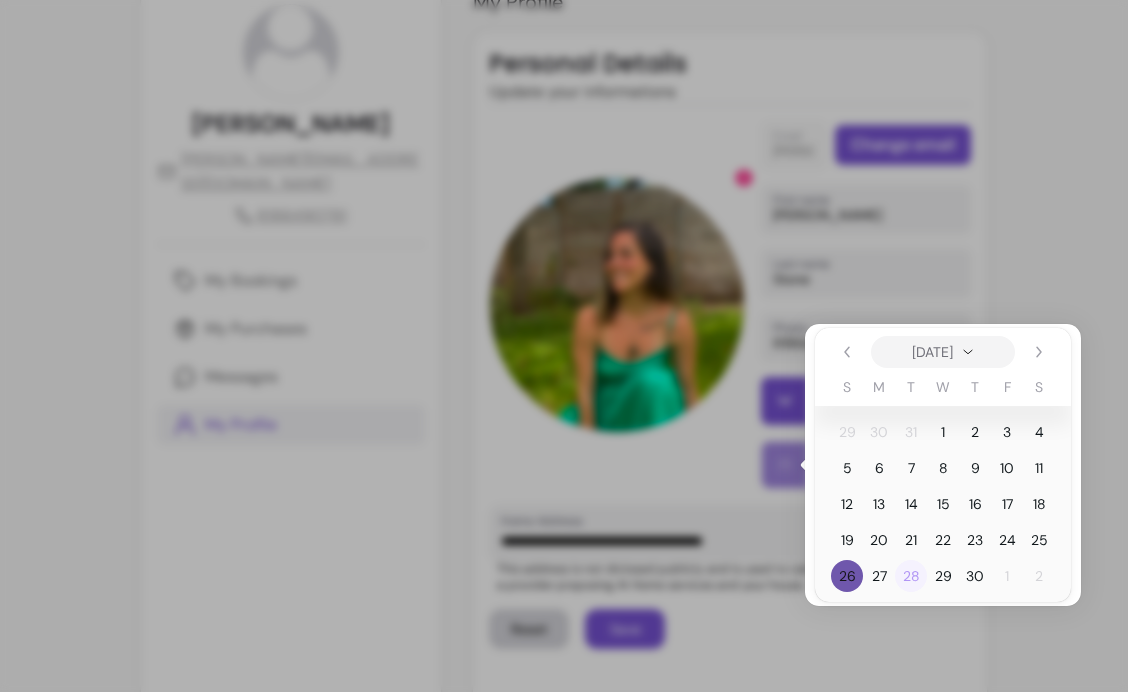 click on "28" at bounding box center (911, 576) 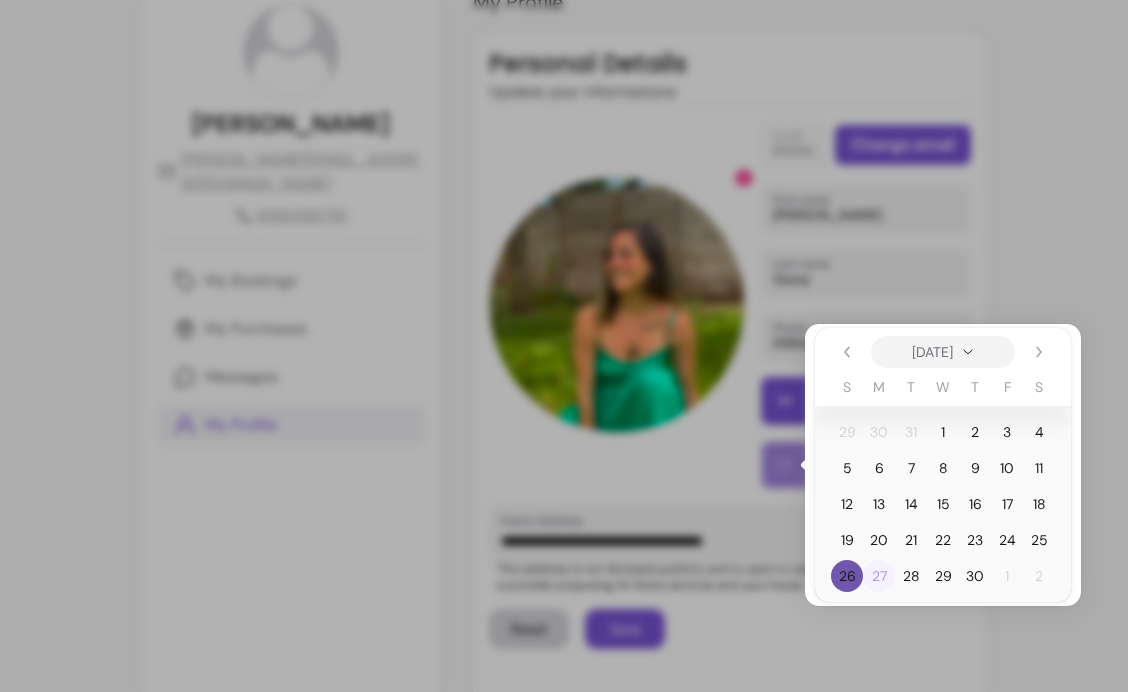 drag, startPoint x: 844, startPoint y: 574, endPoint x: 886, endPoint y: 573, distance: 42.0119 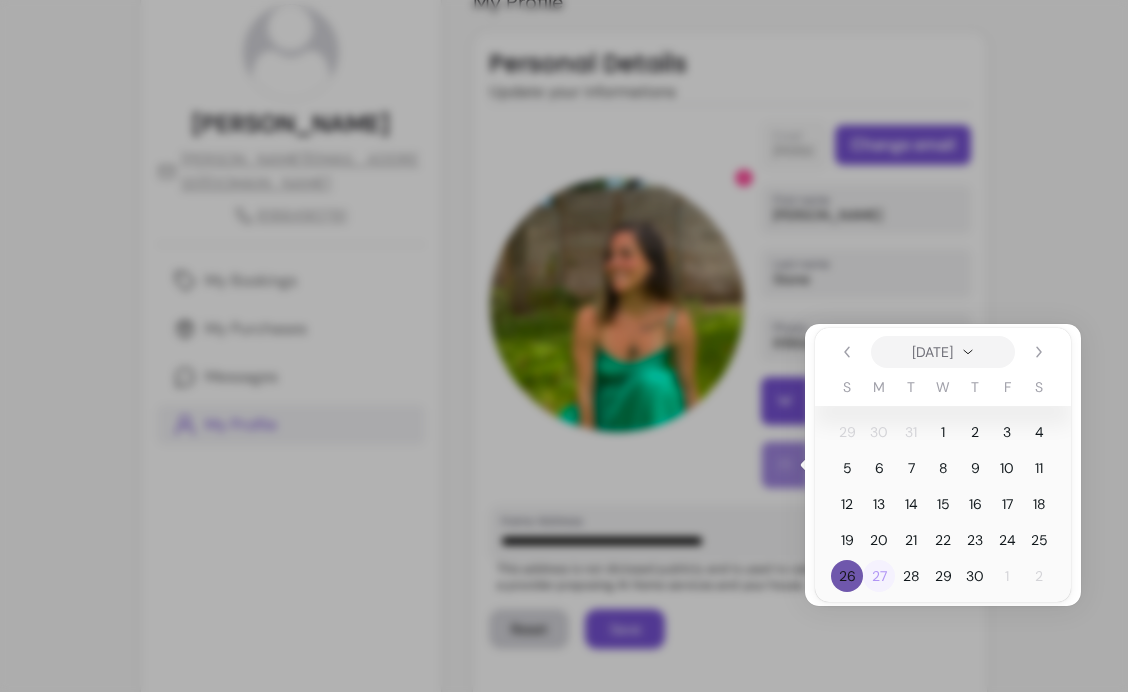 click on "26 27 28 29 30 1 2" at bounding box center (943, 576) 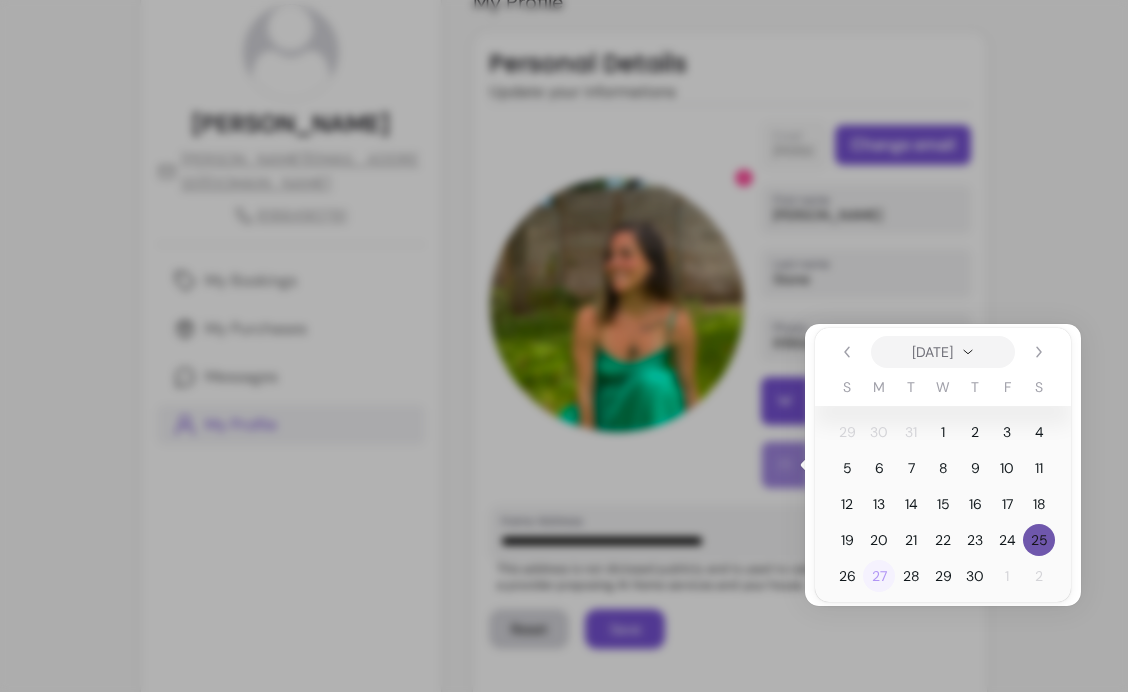 click on "28" at bounding box center [911, 576] 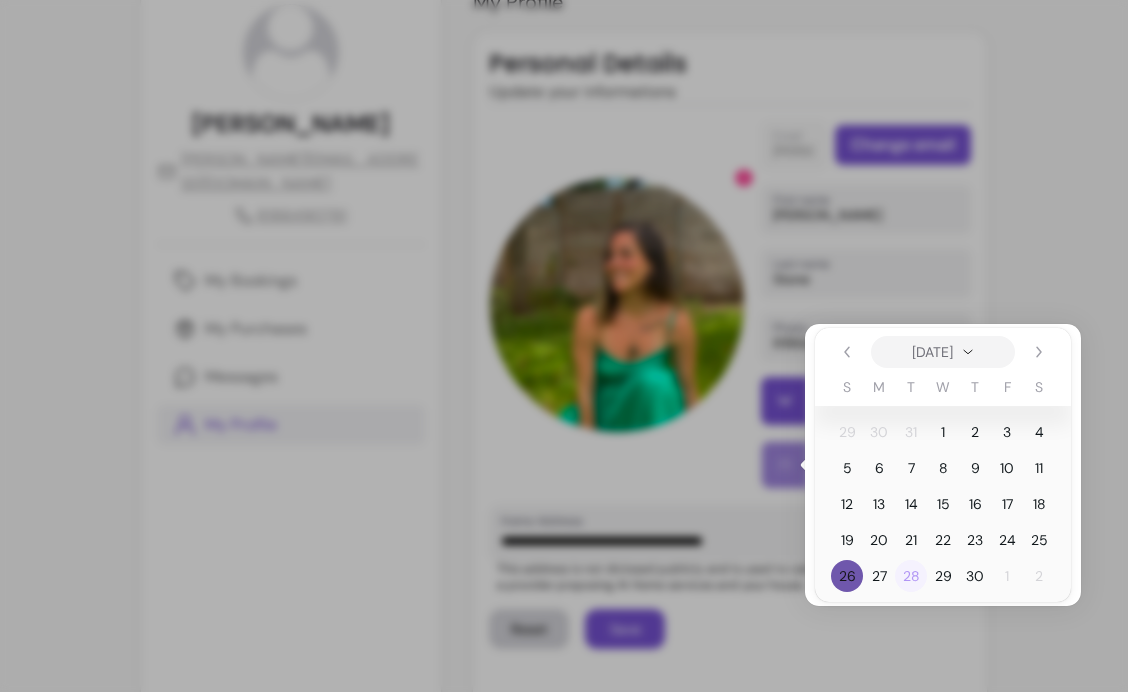 click on "28" at bounding box center (911, 576) 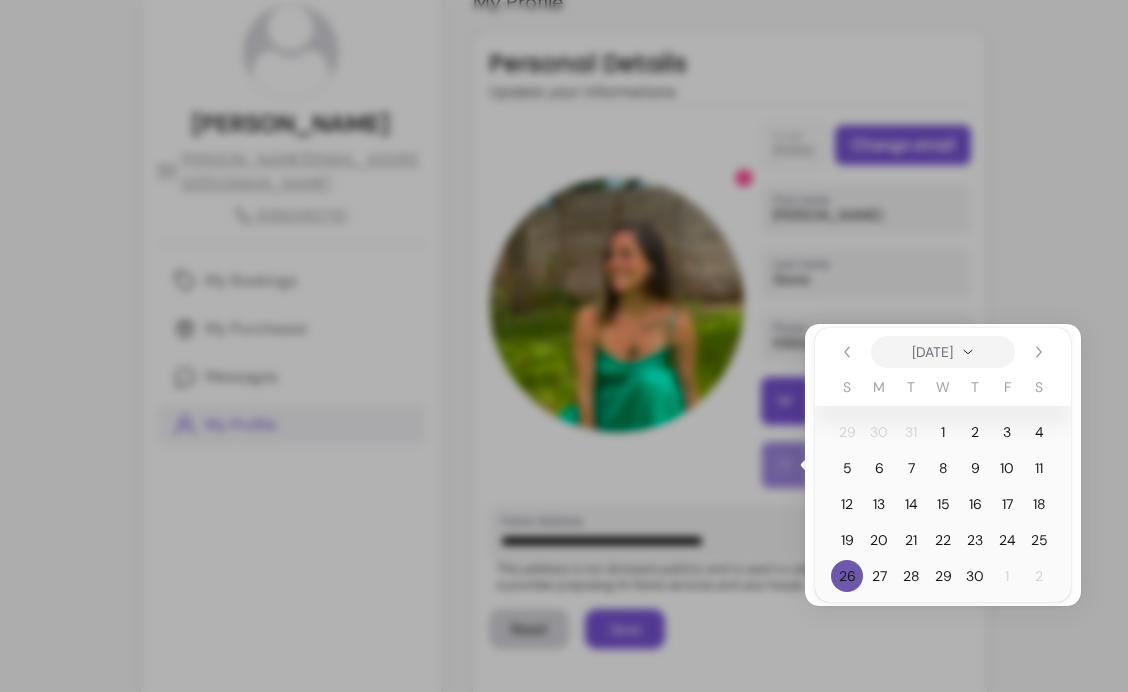 click at bounding box center (564, 346) 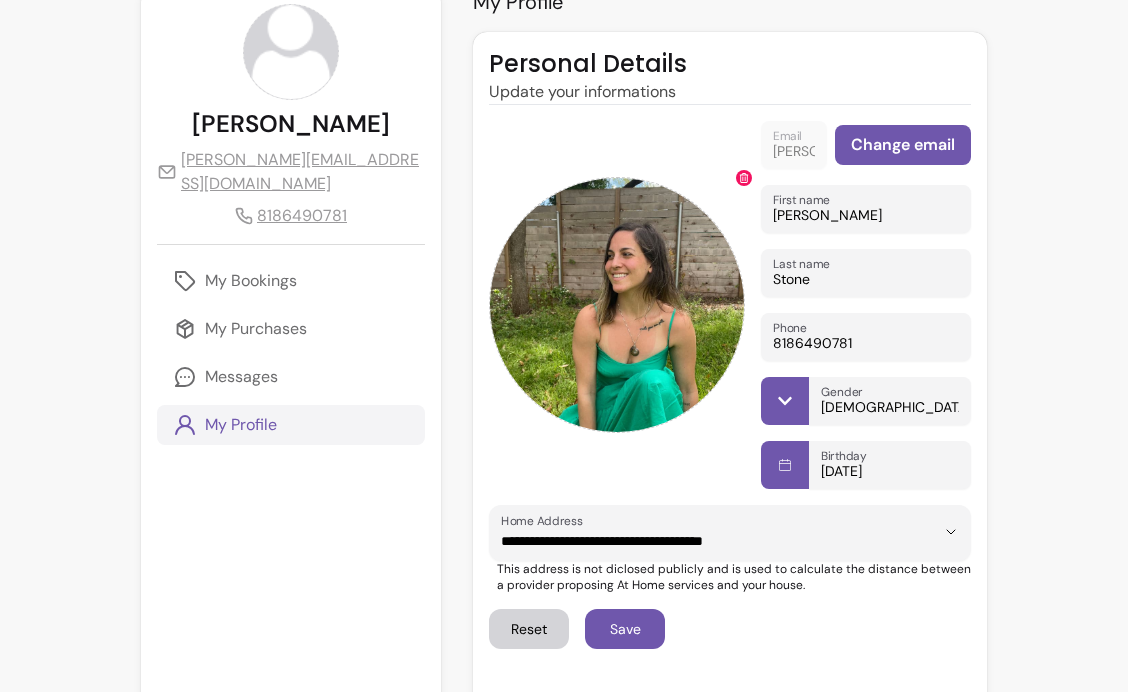 click on "[DATE]" at bounding box center [890, 471] 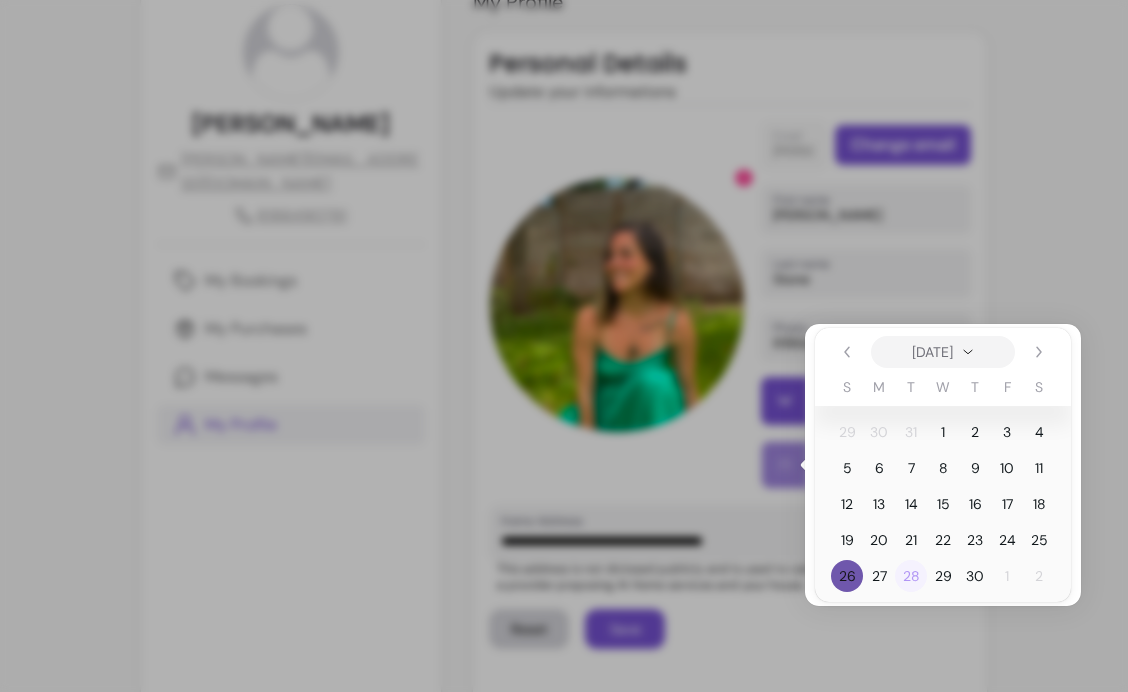 click on "28" at bounding box center [911, 576] 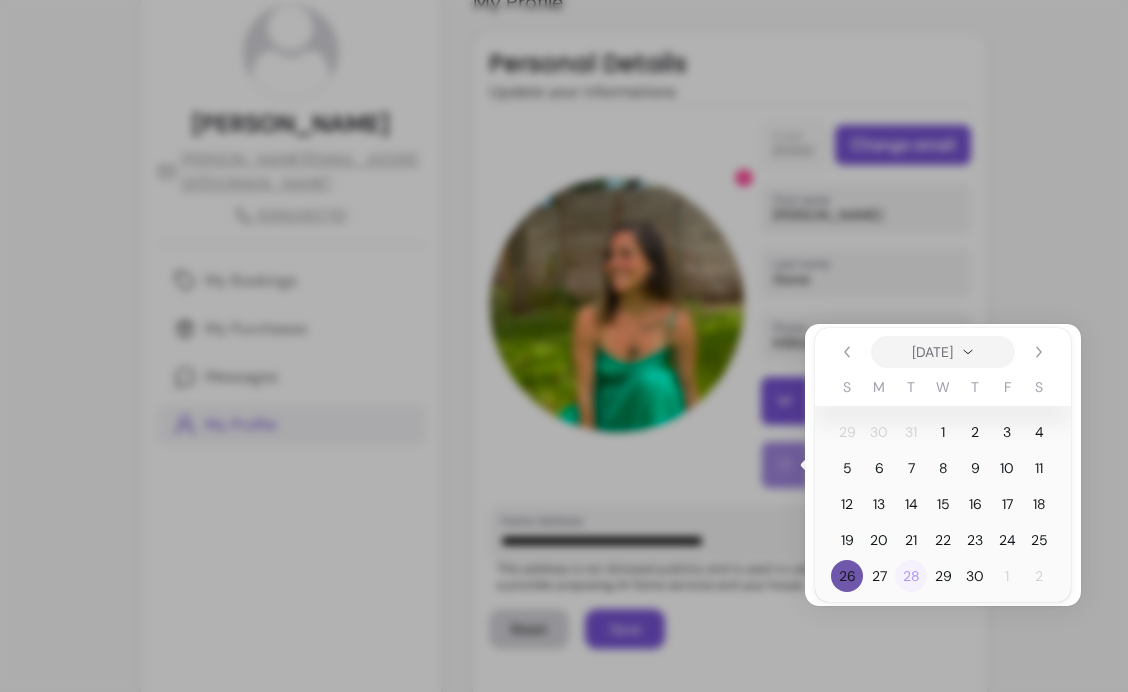 click on "28" at bounding box center [911, 576] 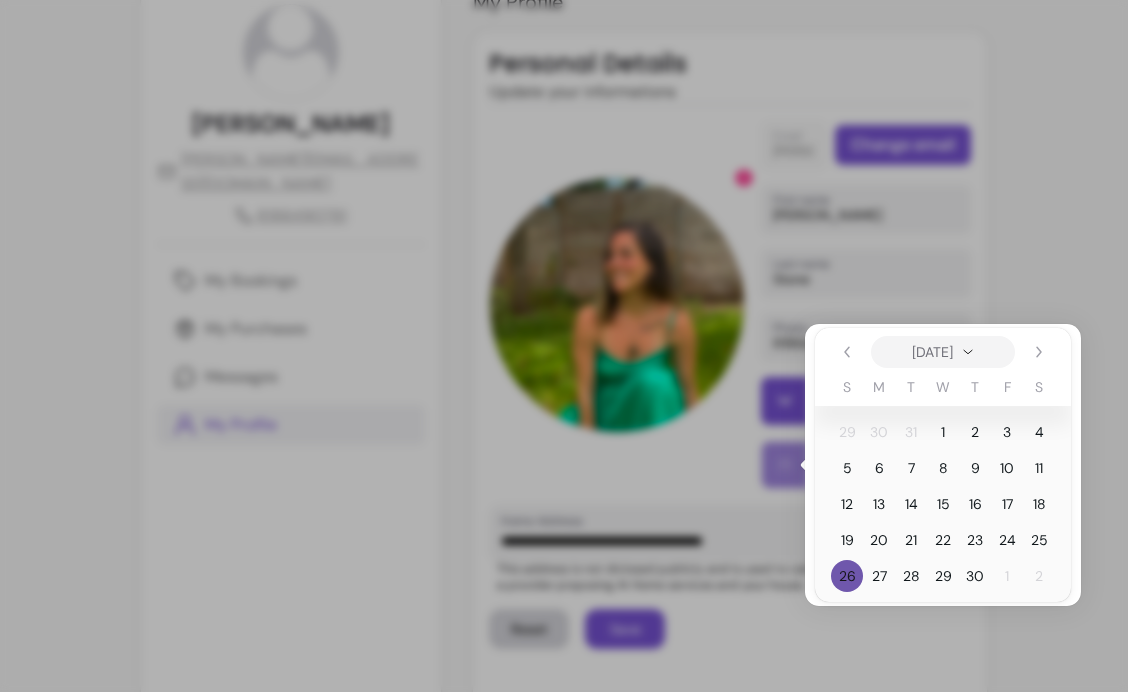click at bounding box center [564, 346] 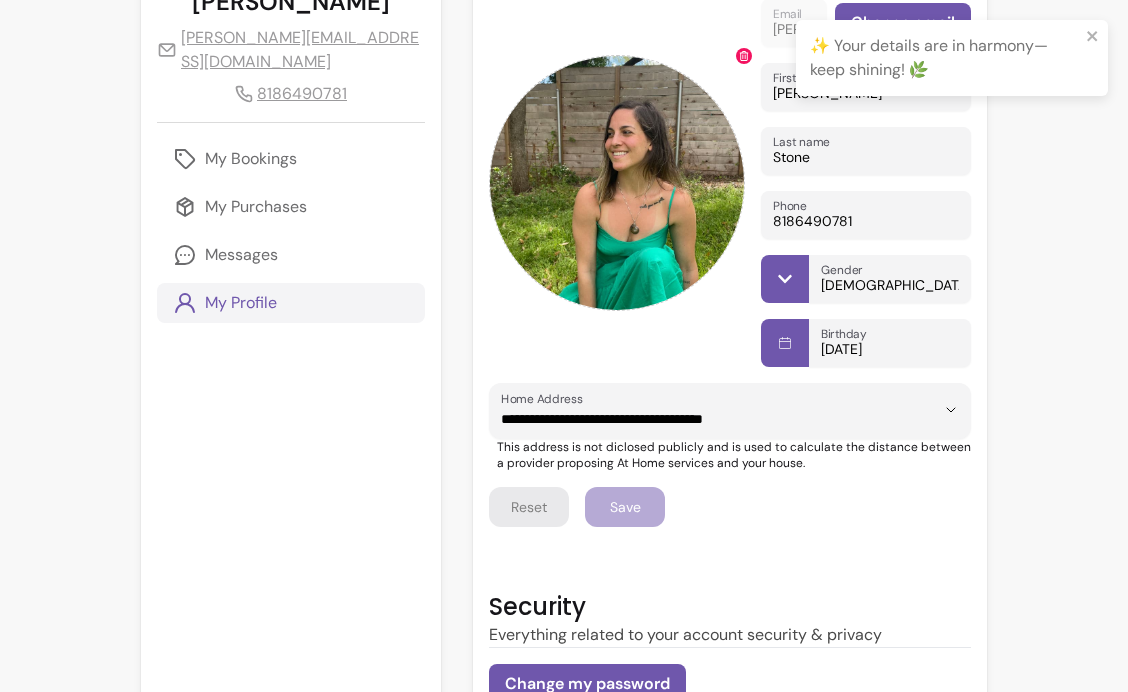 scroll, scrollTop: 0, scrollLeft: 0, axis: both 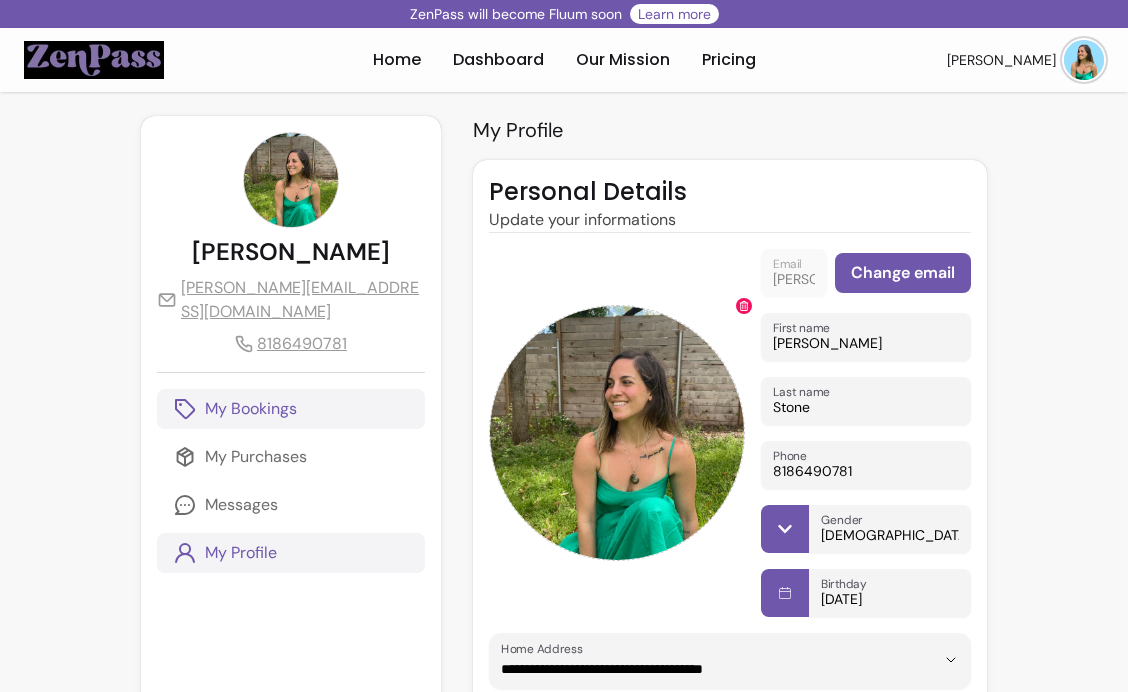 click on "My Bookings" at bounding box center [291, 409] 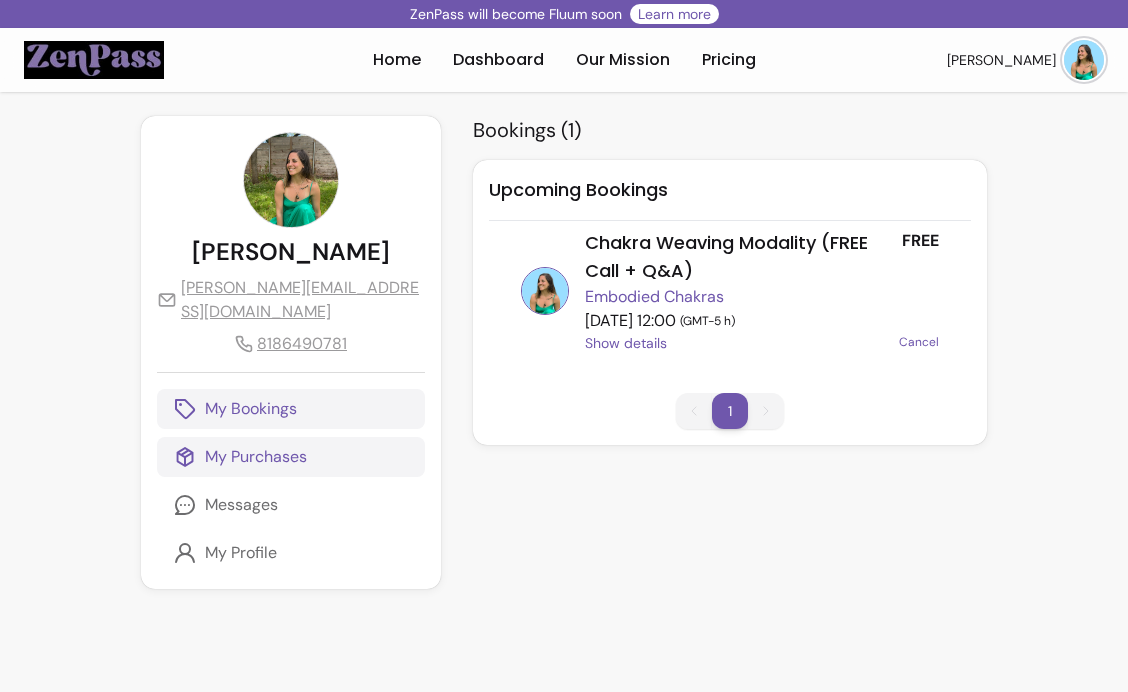 click on "My Purchases" at bounding box center (256, 457) 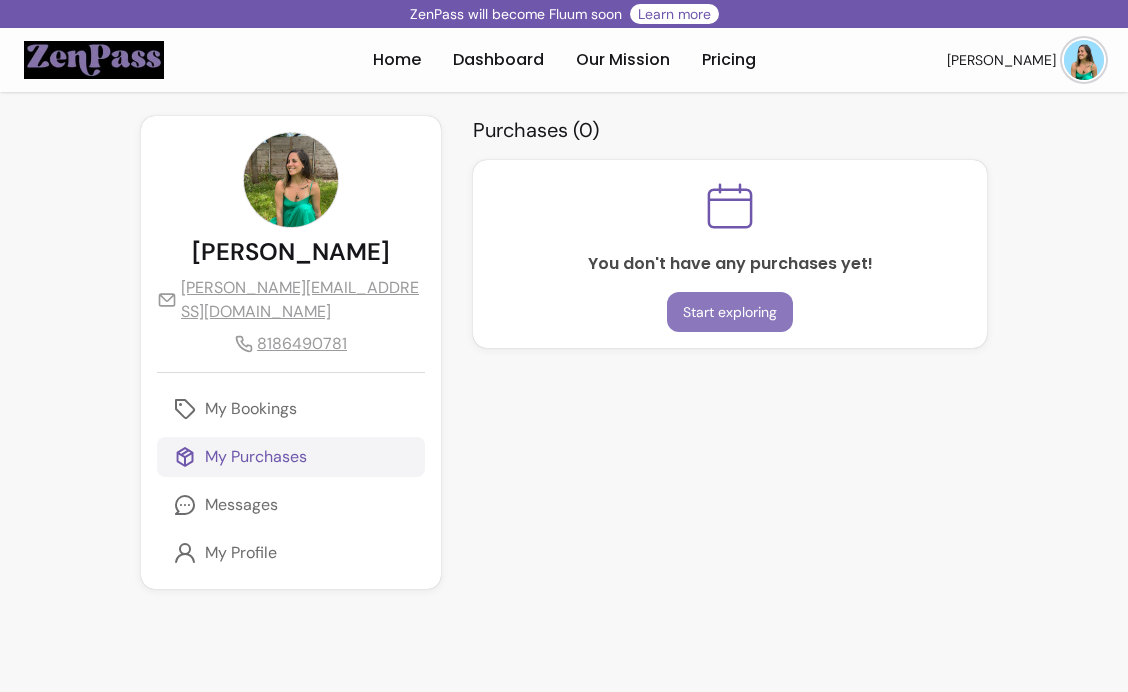 click on "Start exploring" at bounding box center (730, 312) 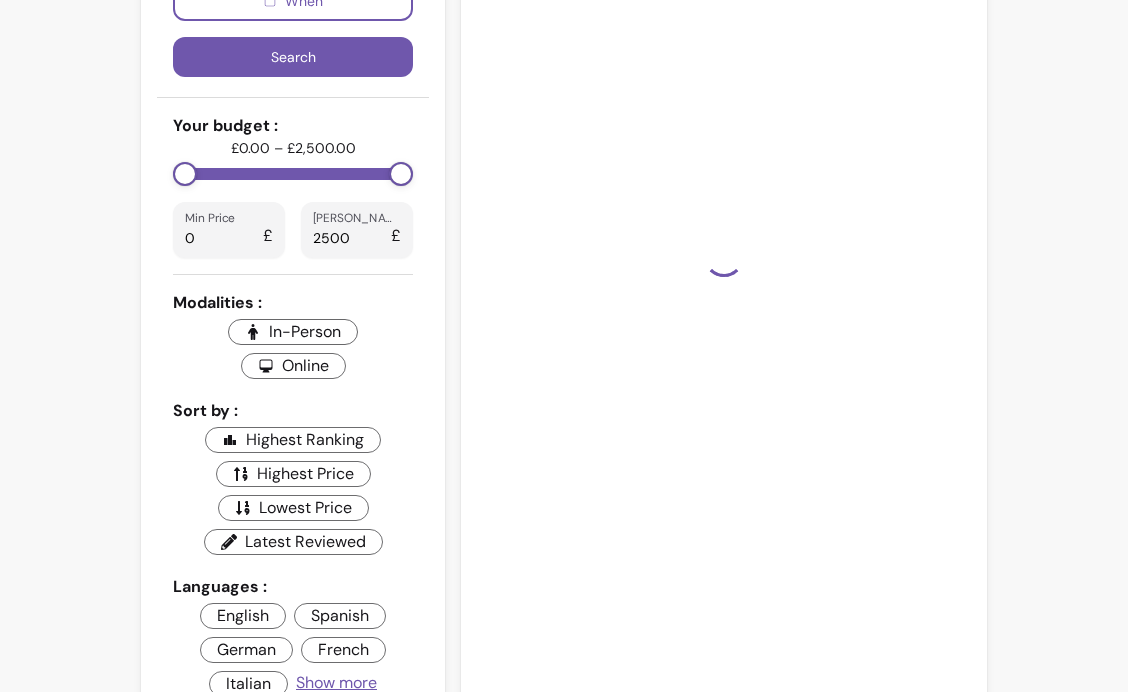 scroll, scrollTop: 392, scrollLeft: 0, axis: vertical 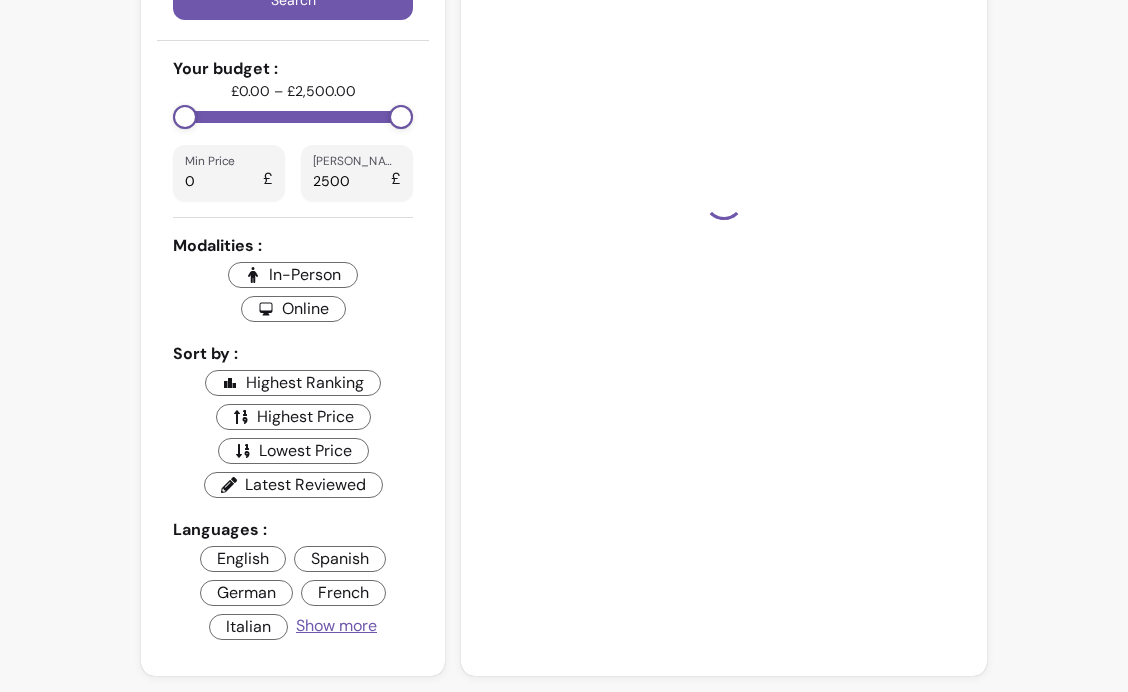 click on "Show more" at bounding box center (336, 627) 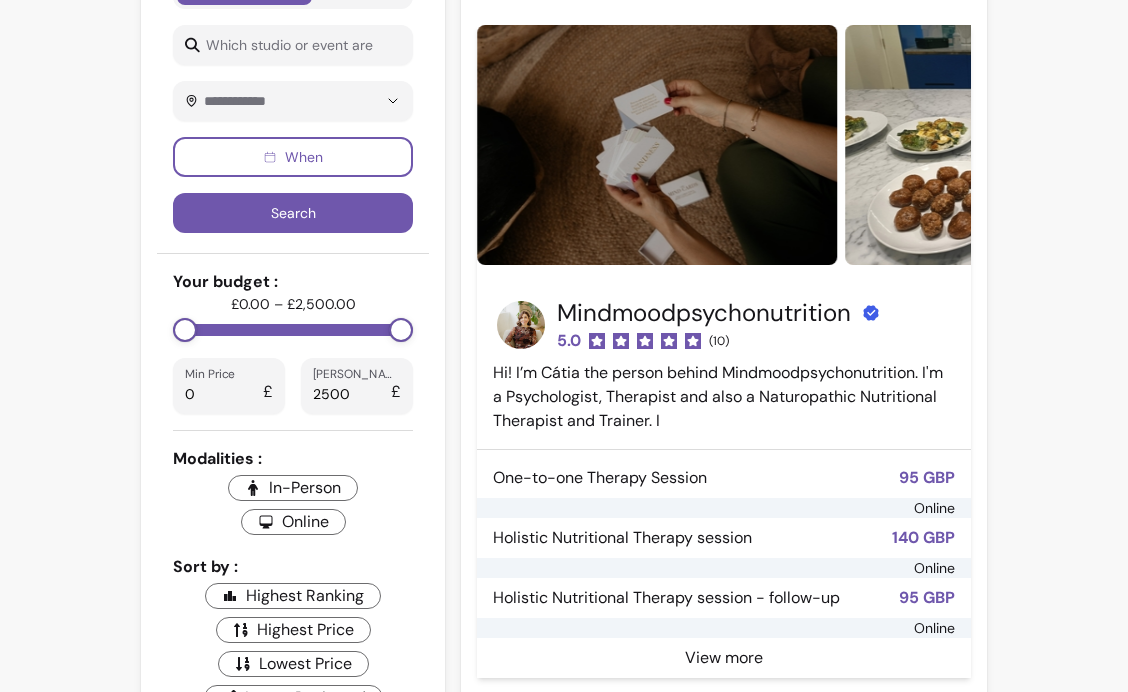 scroll, scrollTop: 166, scrollLeft: 0, axis: vertical 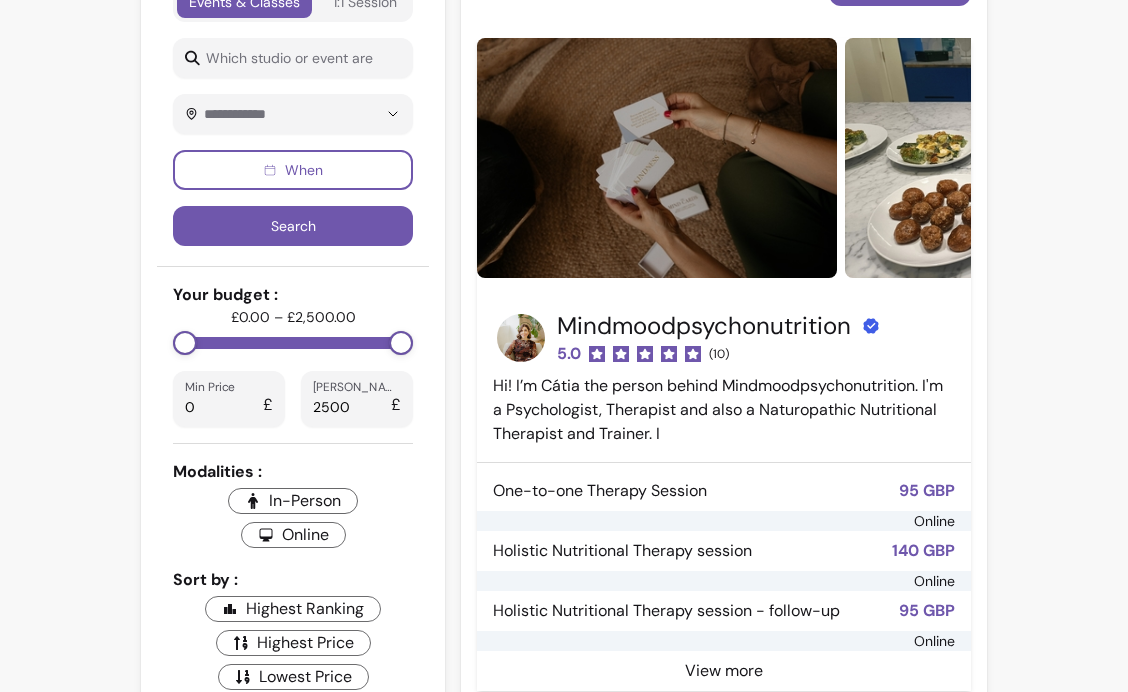 click on "In-Person" at bounding box center (293, 501) 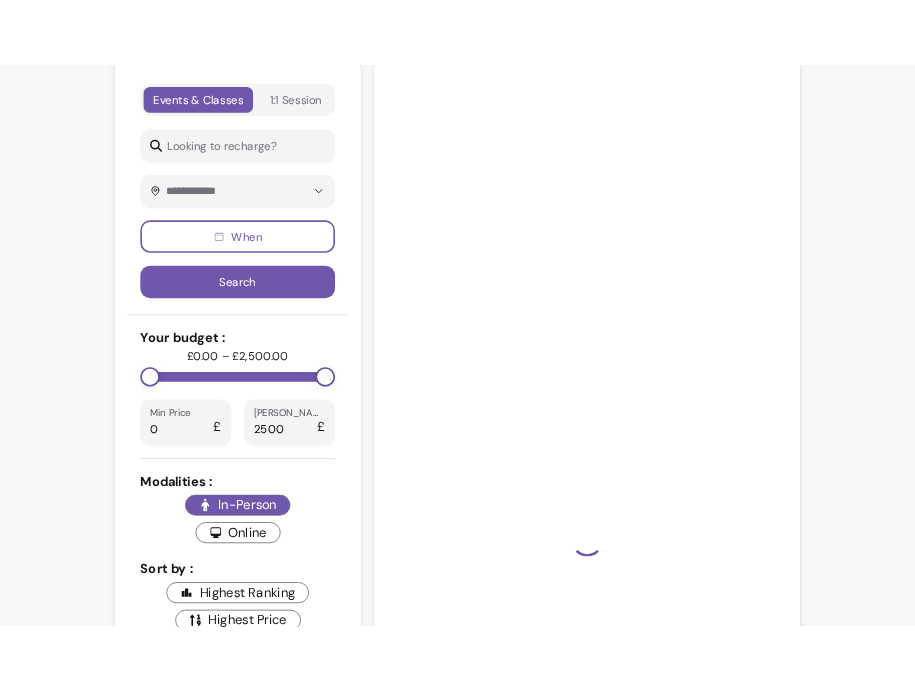 scroll, scrollTop: 116, scrollLeft: 0, axis: vertical 